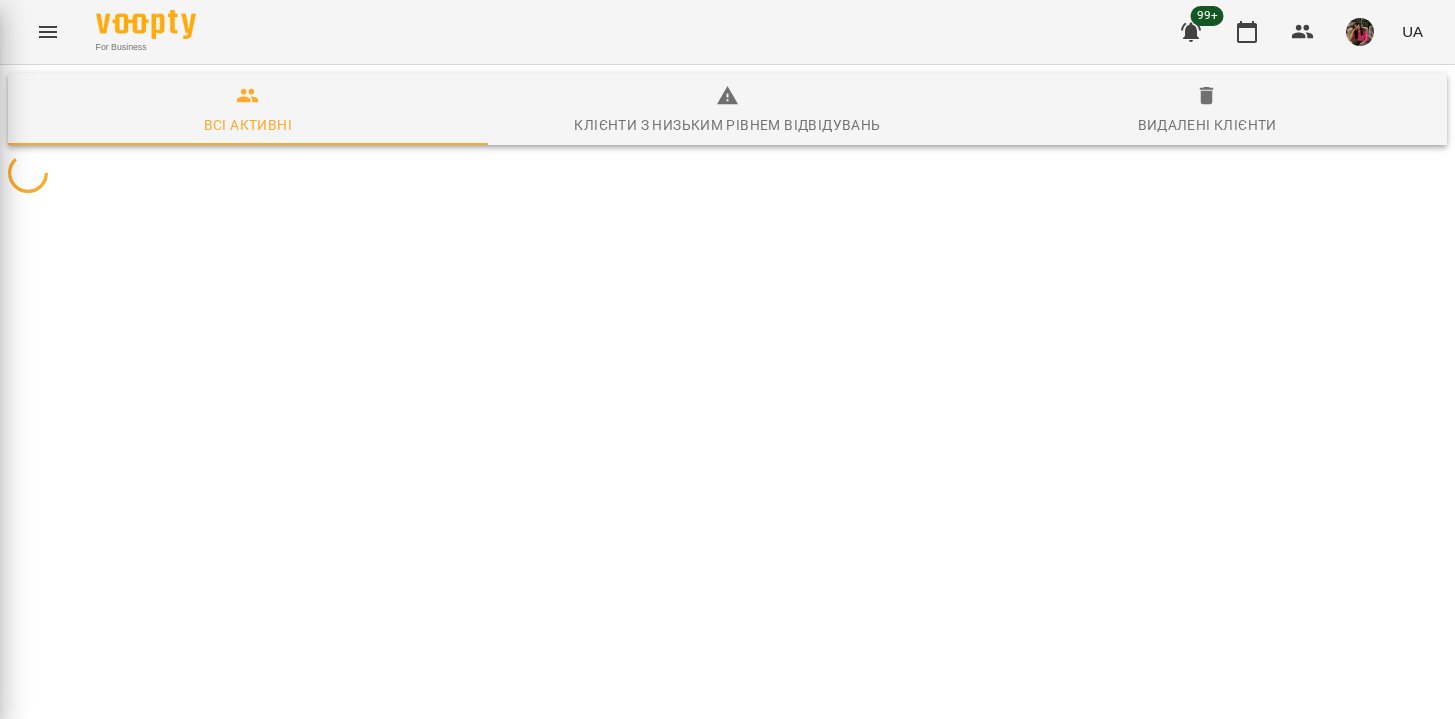 scroll, scrollTop: 0, scrollLeft: 0, axis: both 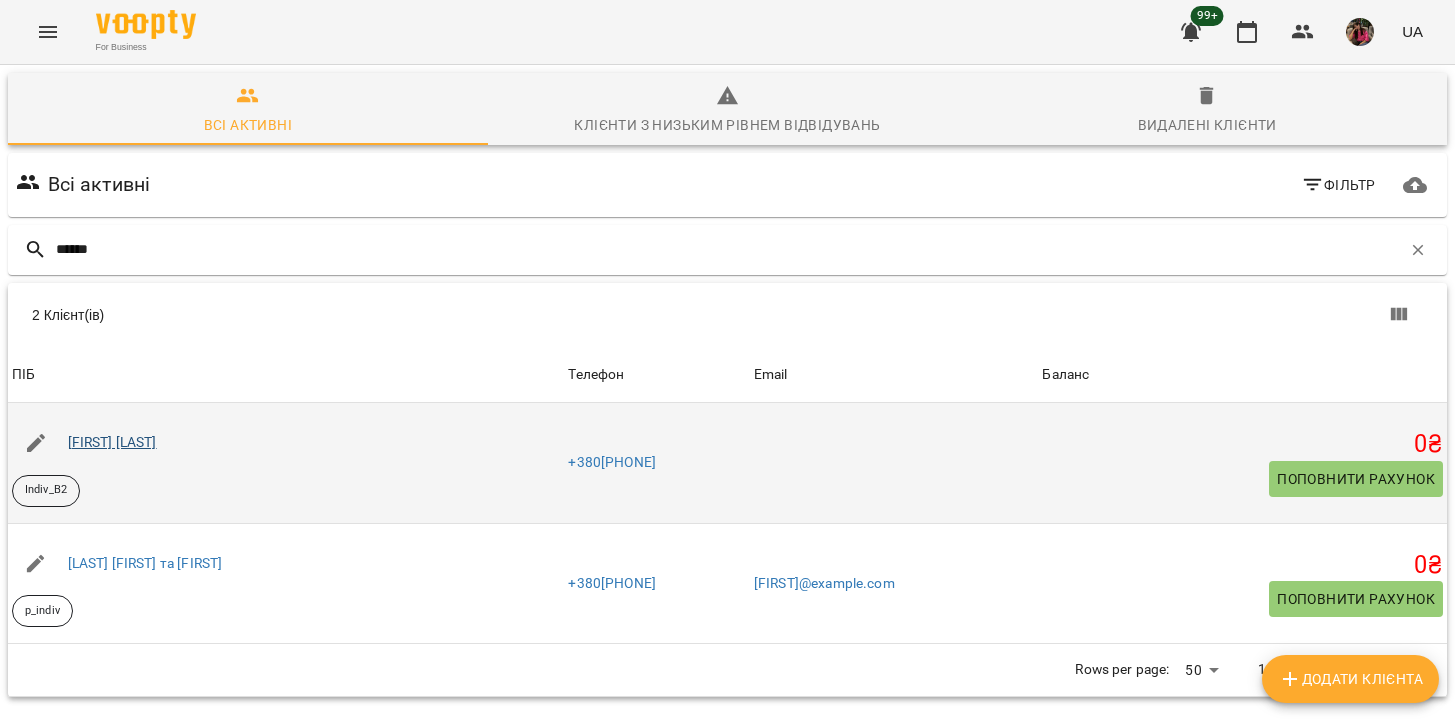 type on "******" 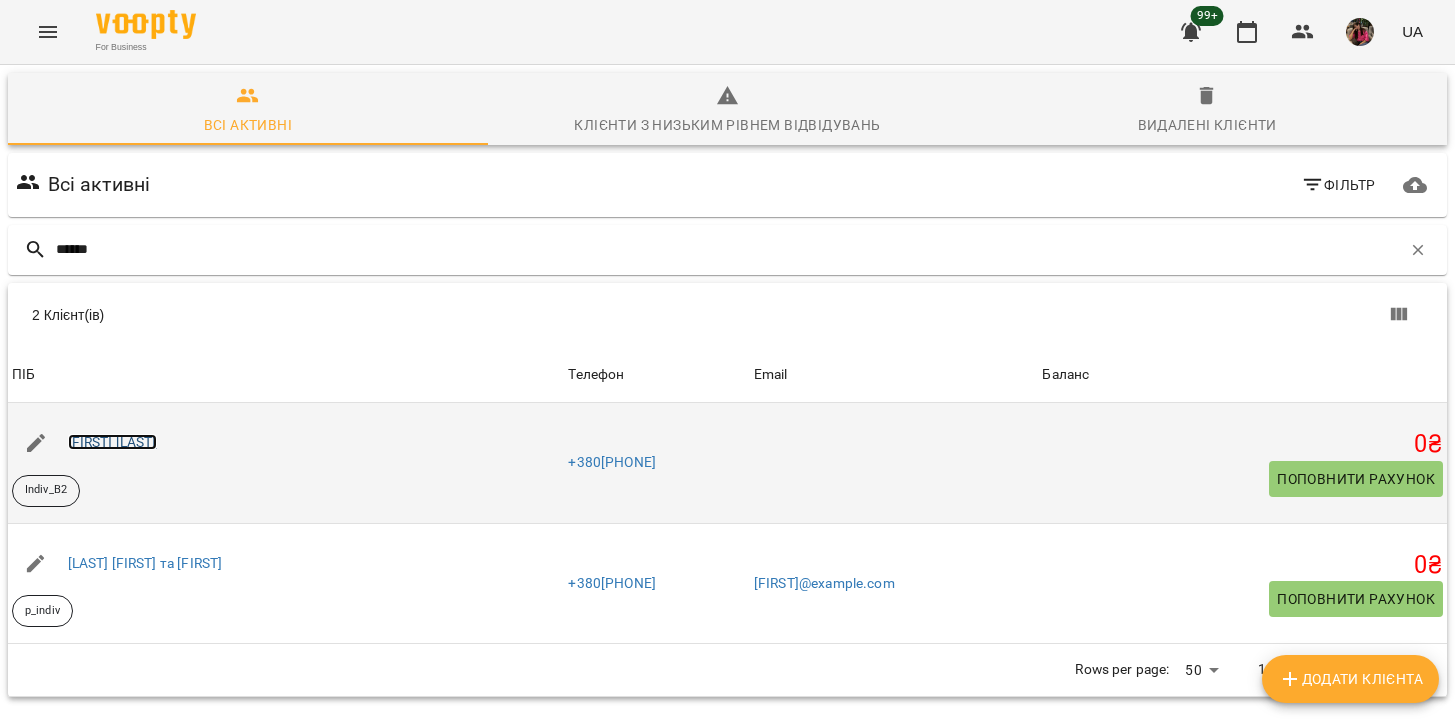 click on "[FIRST] [LAST]" at bounding box center (112, 442) 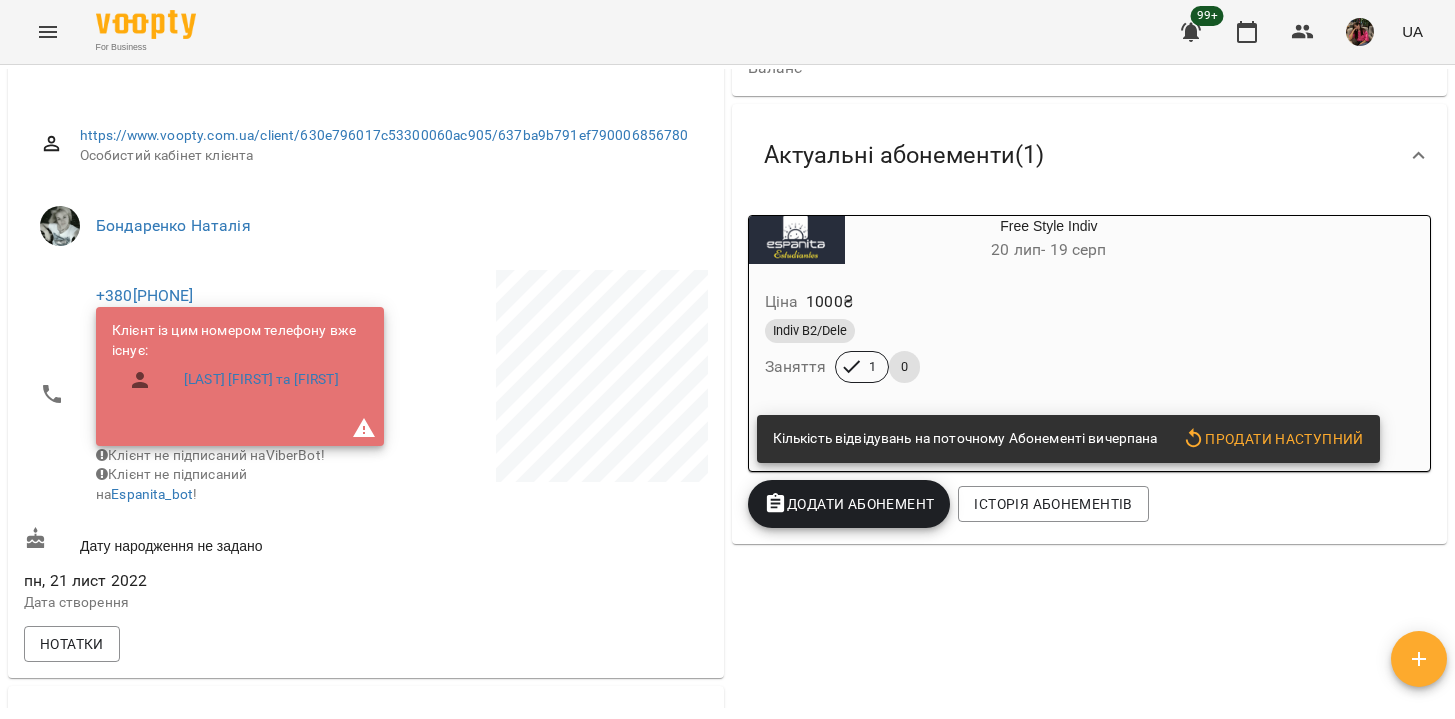 scroll, scrollTop: 233, scrollLeft: 0, axis: vertical 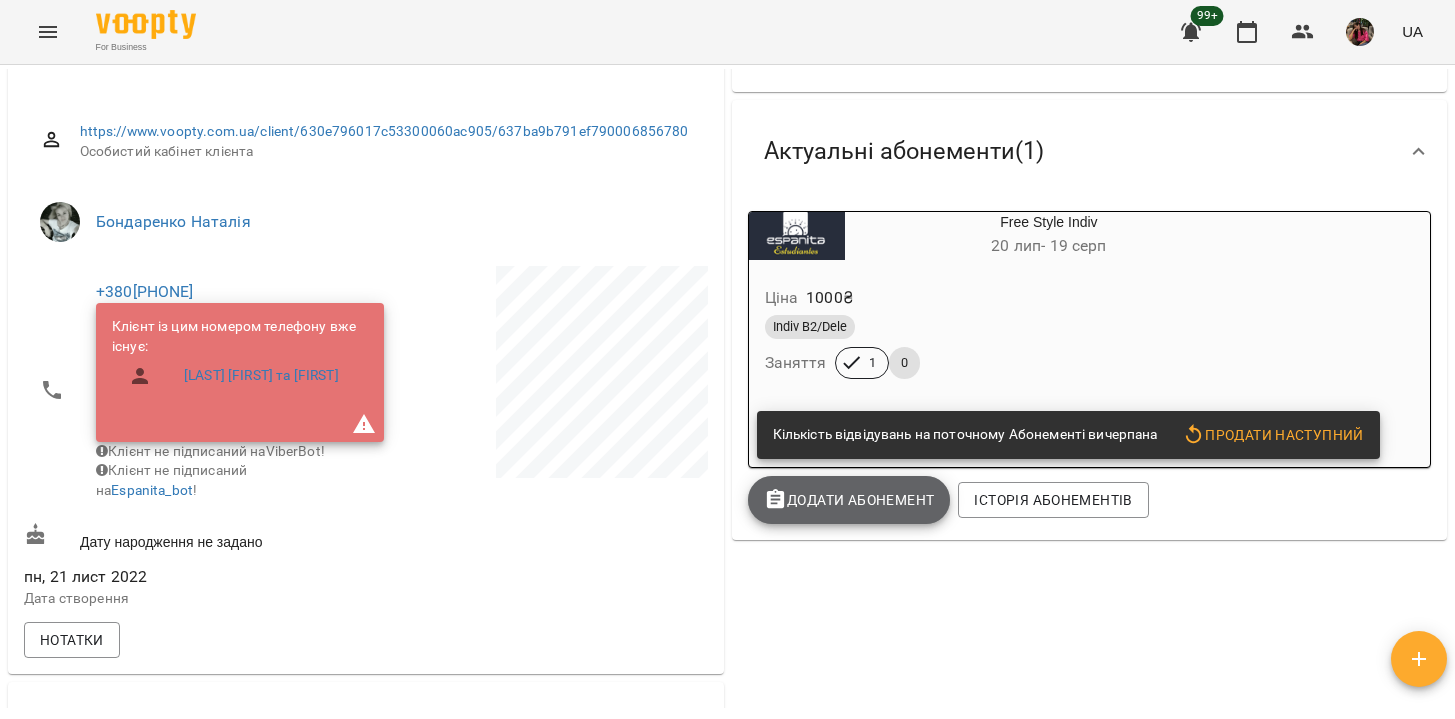 click on "Додати Абонемент" at bounding box center (849, 500) 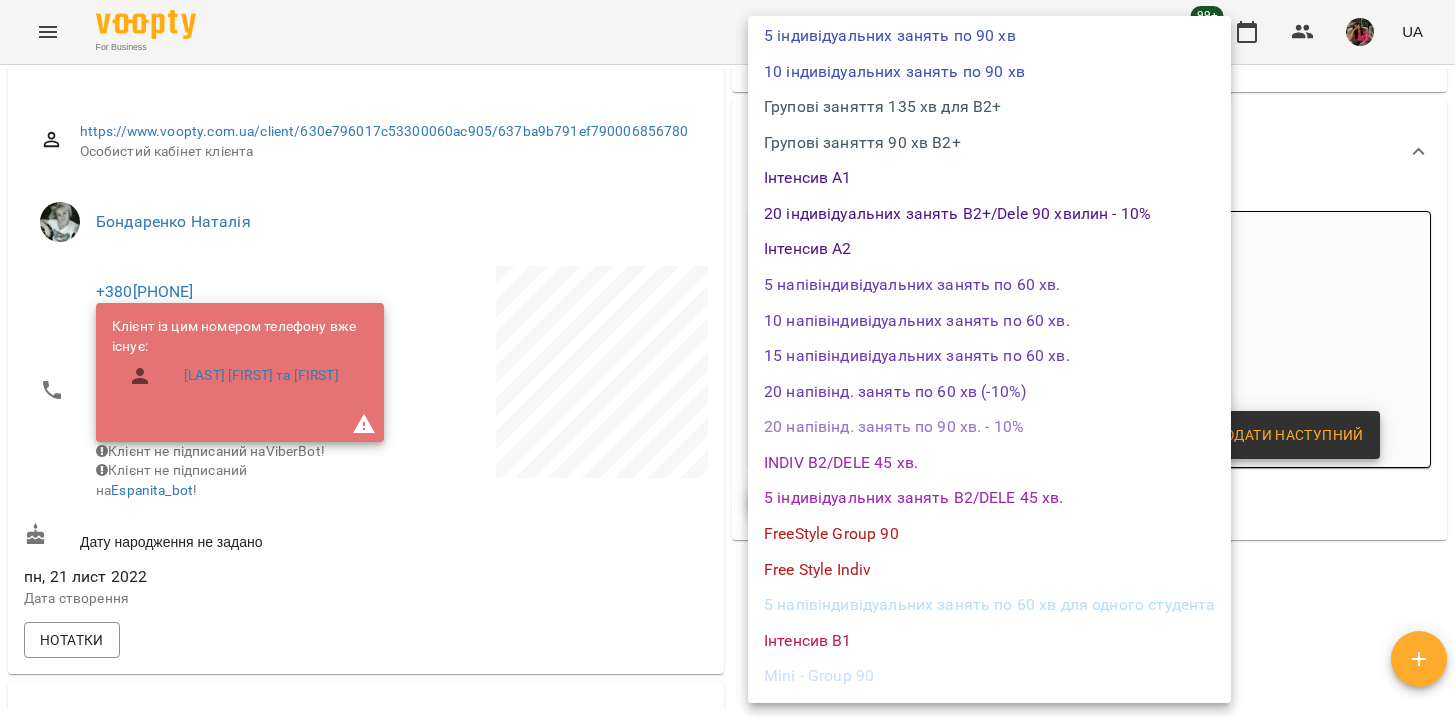 scroll, scrollTop: 477, scrollLeft: 0, axis: vertical 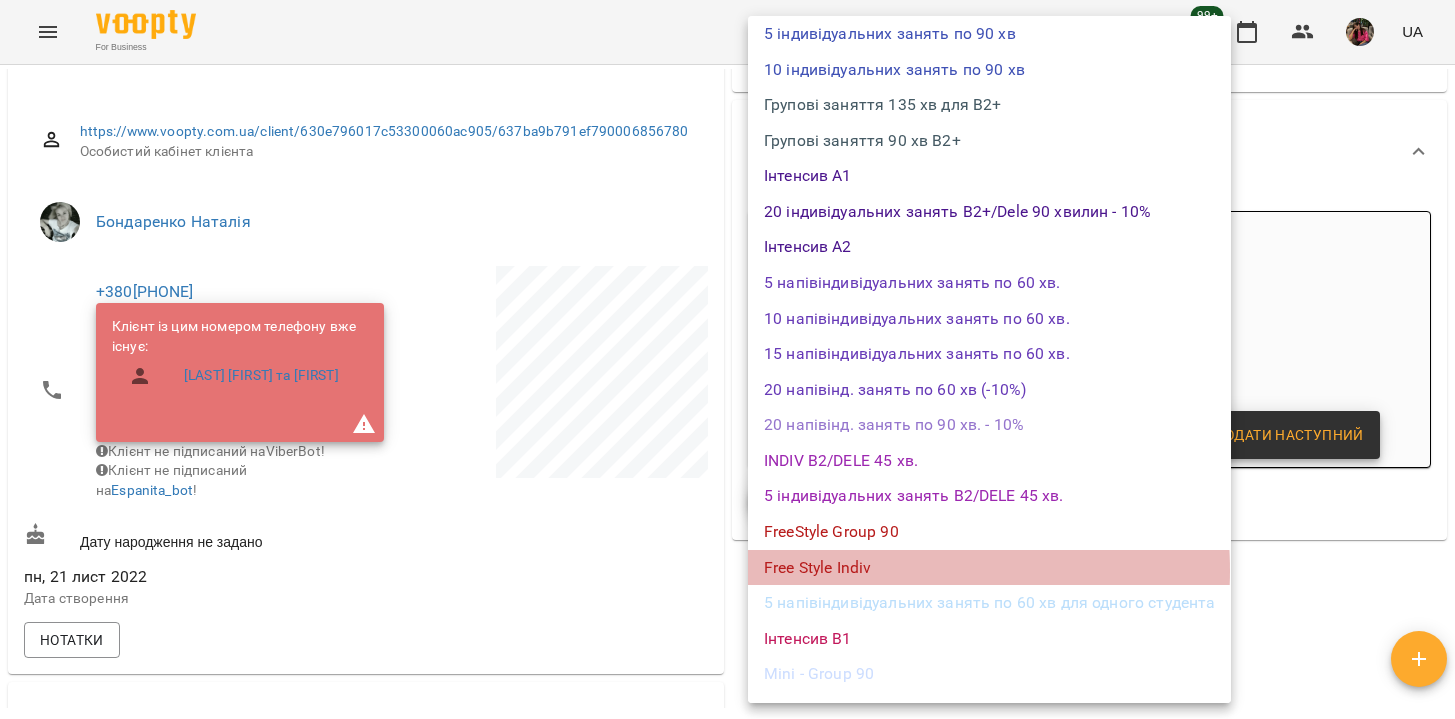 click on "Free Style Indiv" at bounding box center (989, 568) 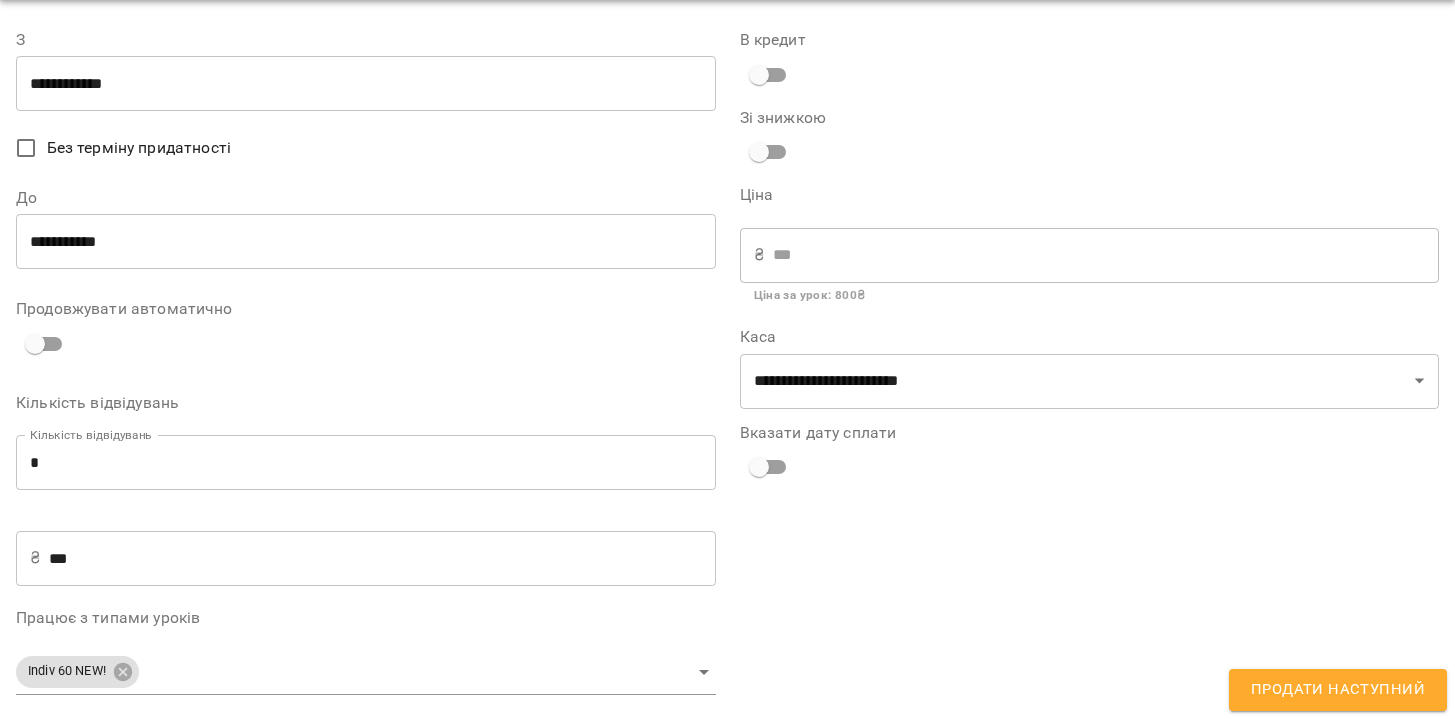 scroll, scrollTop: 72, scrollLeft: 0, axis: vertical 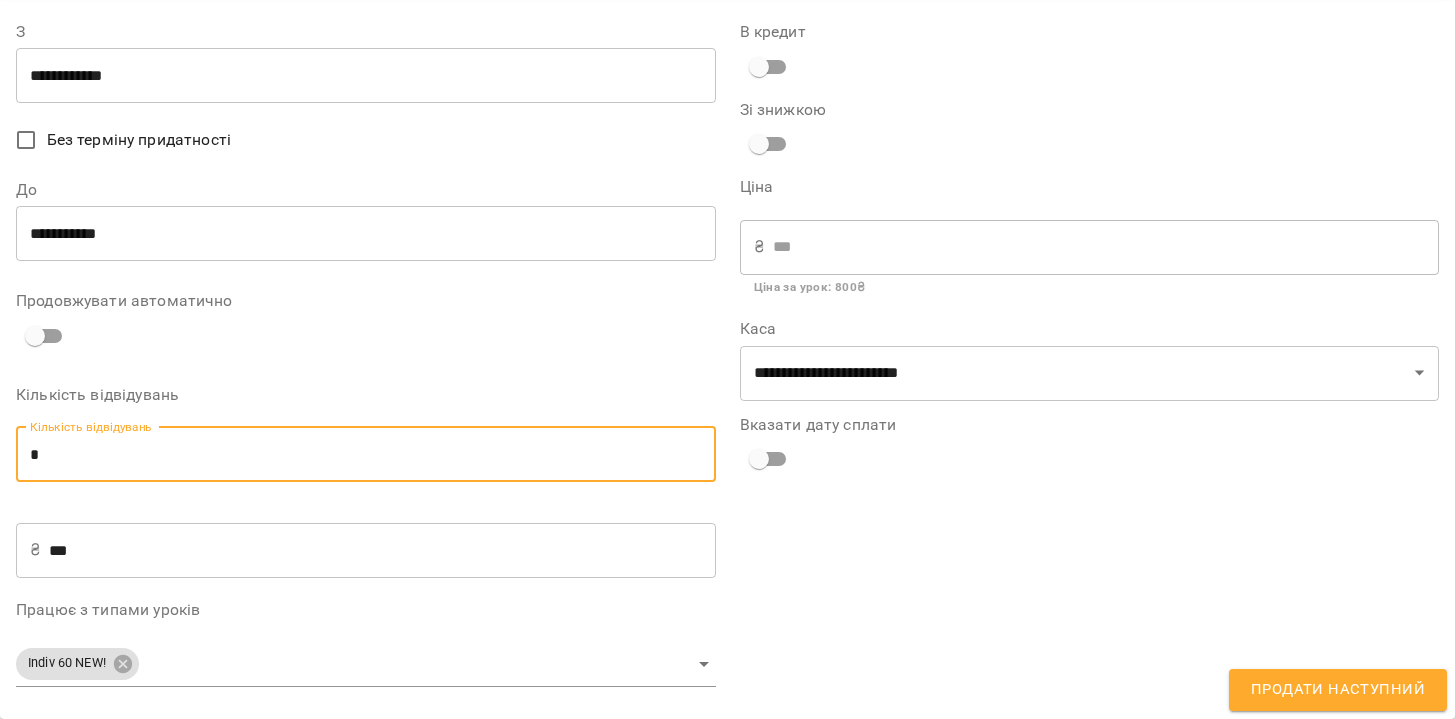 click on "*" at bounding box center (366, 455) 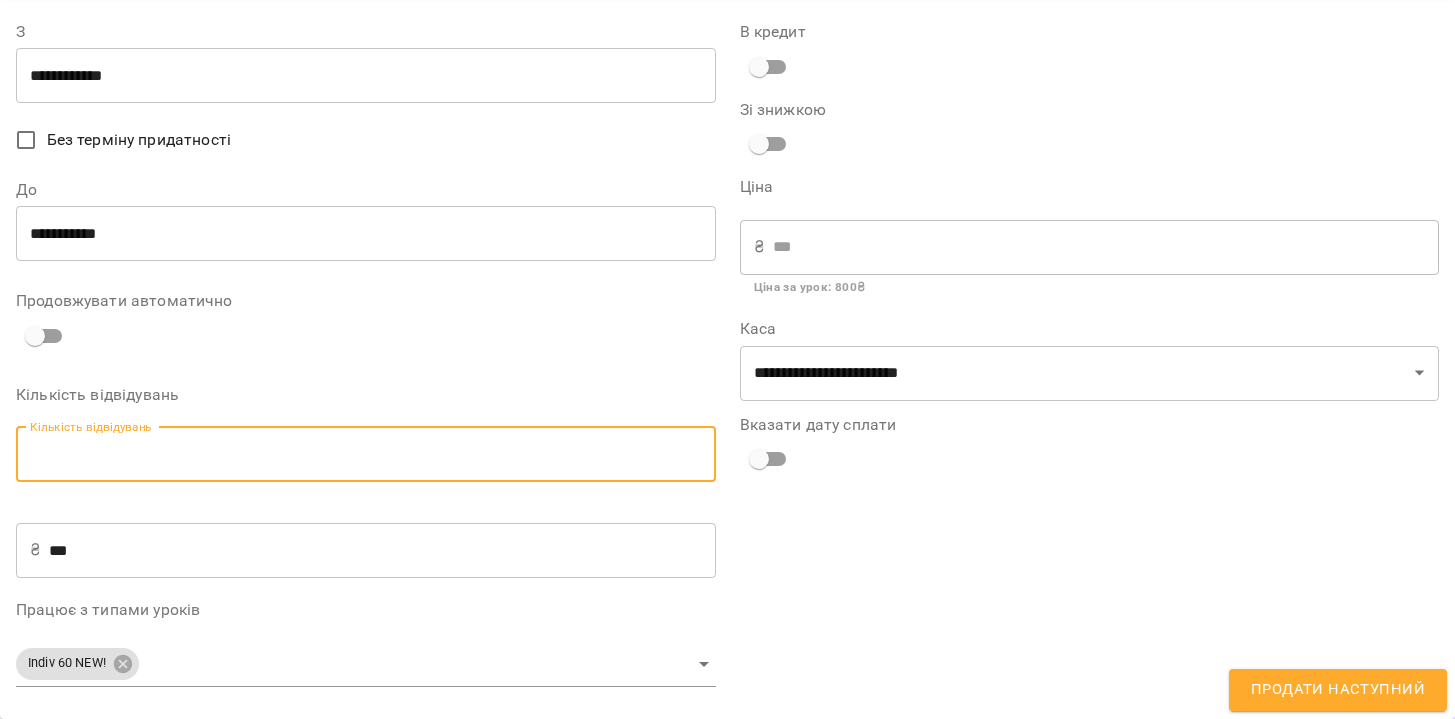 type on "*" 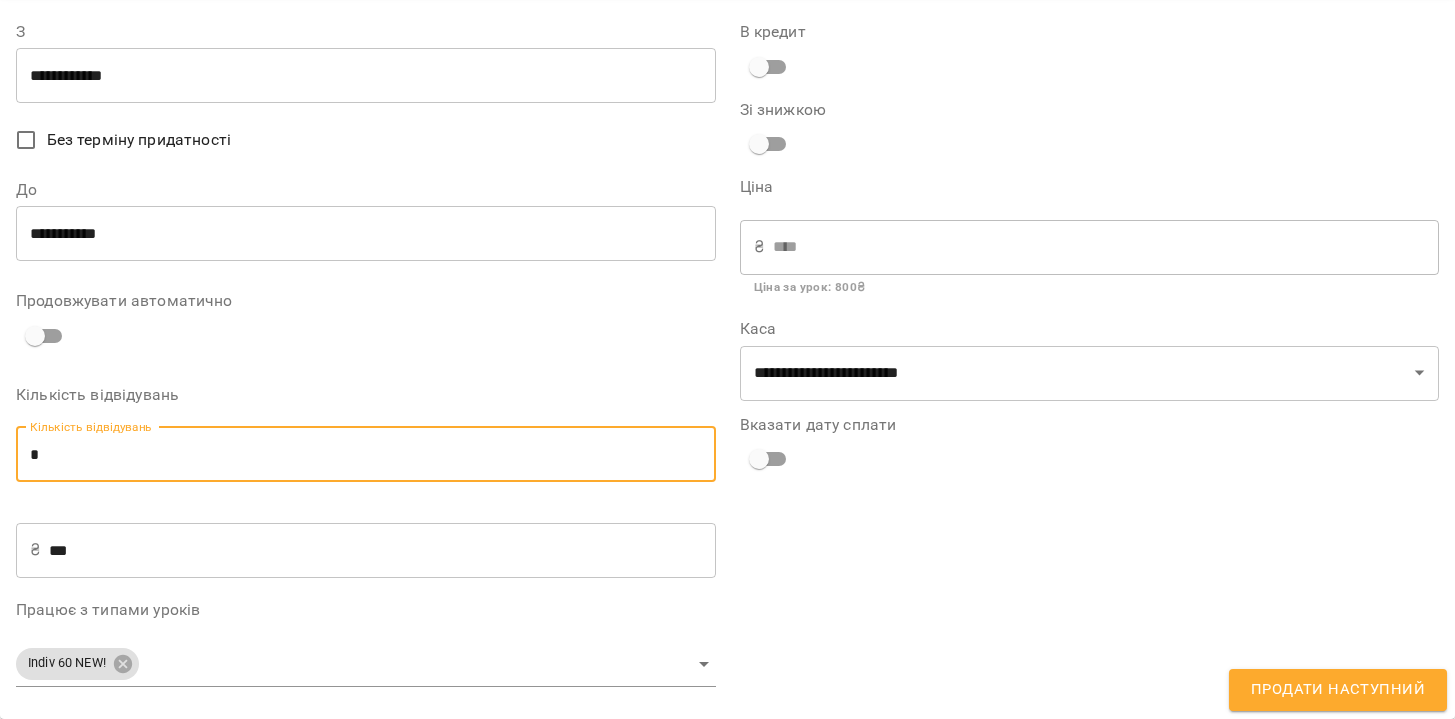 type on "*" 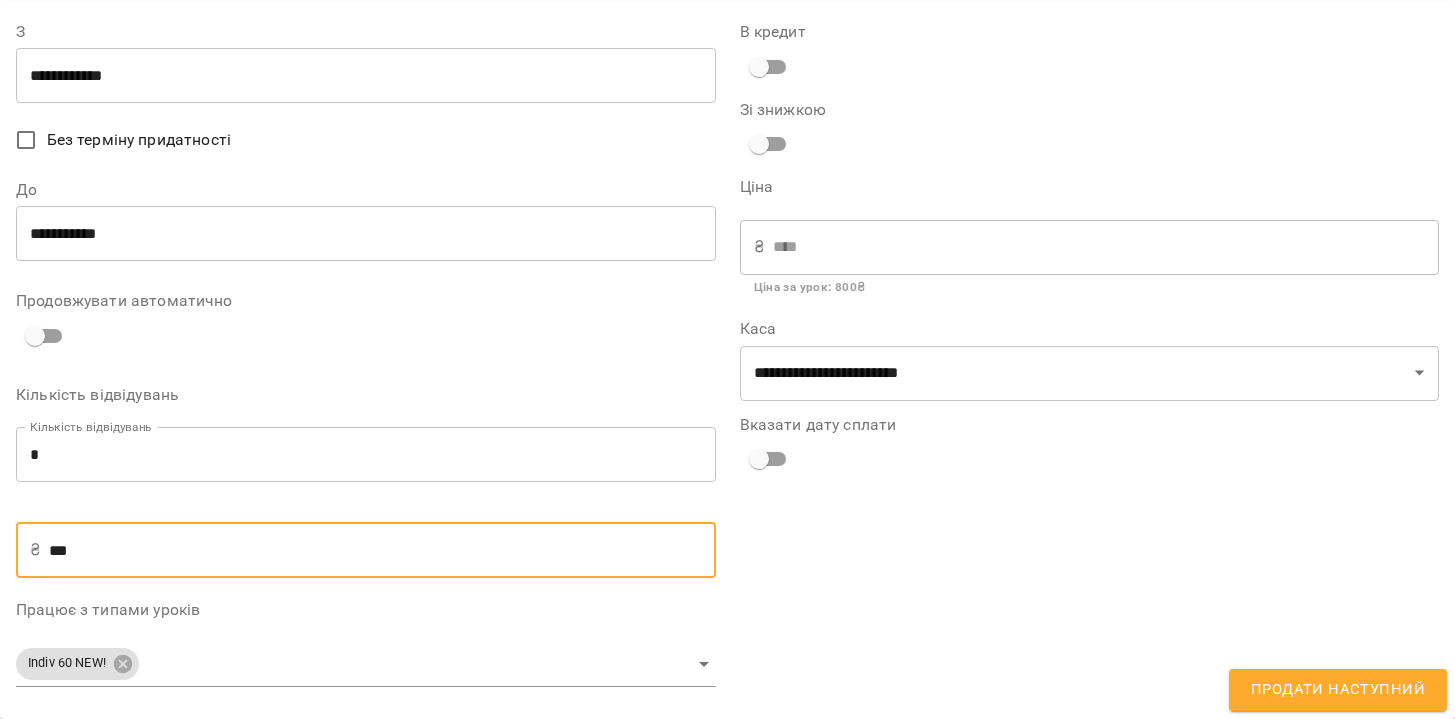 type on "**" 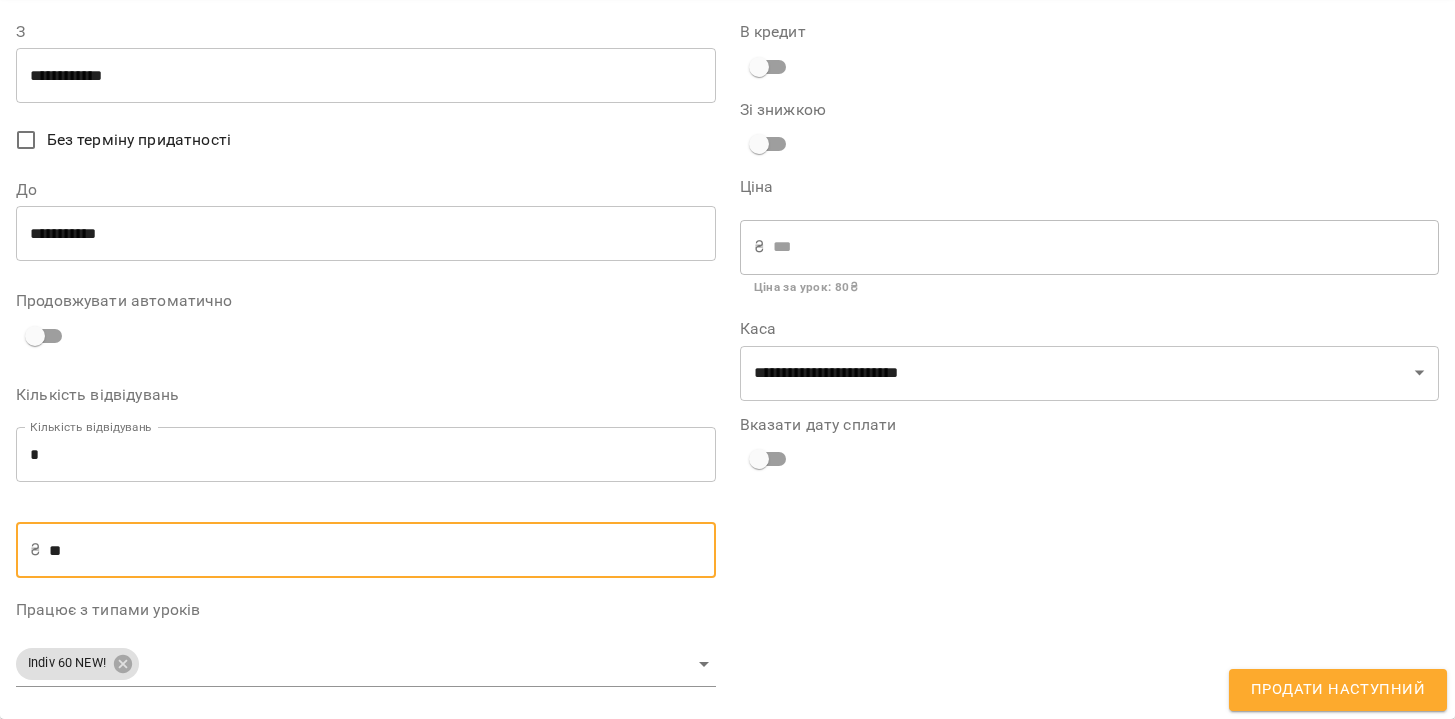 type on "*" 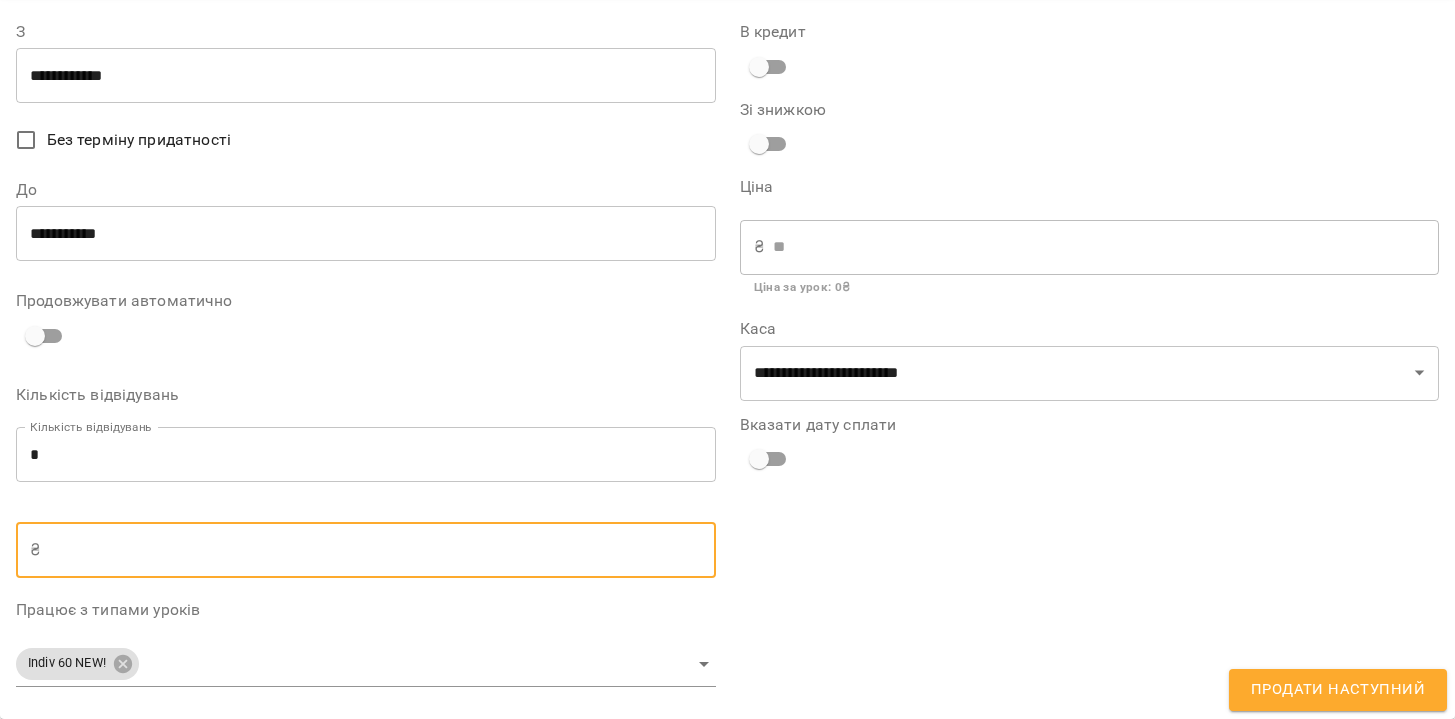 type on "*" 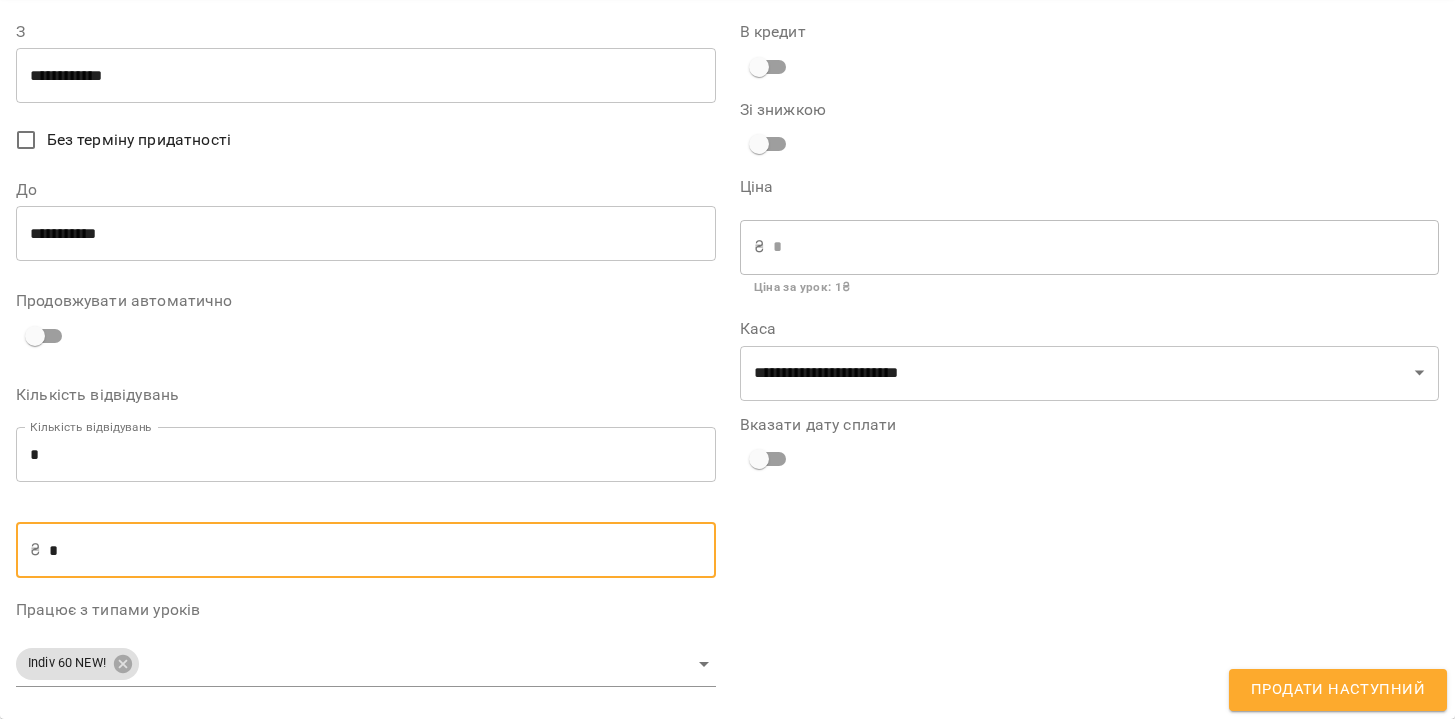 type on "**" 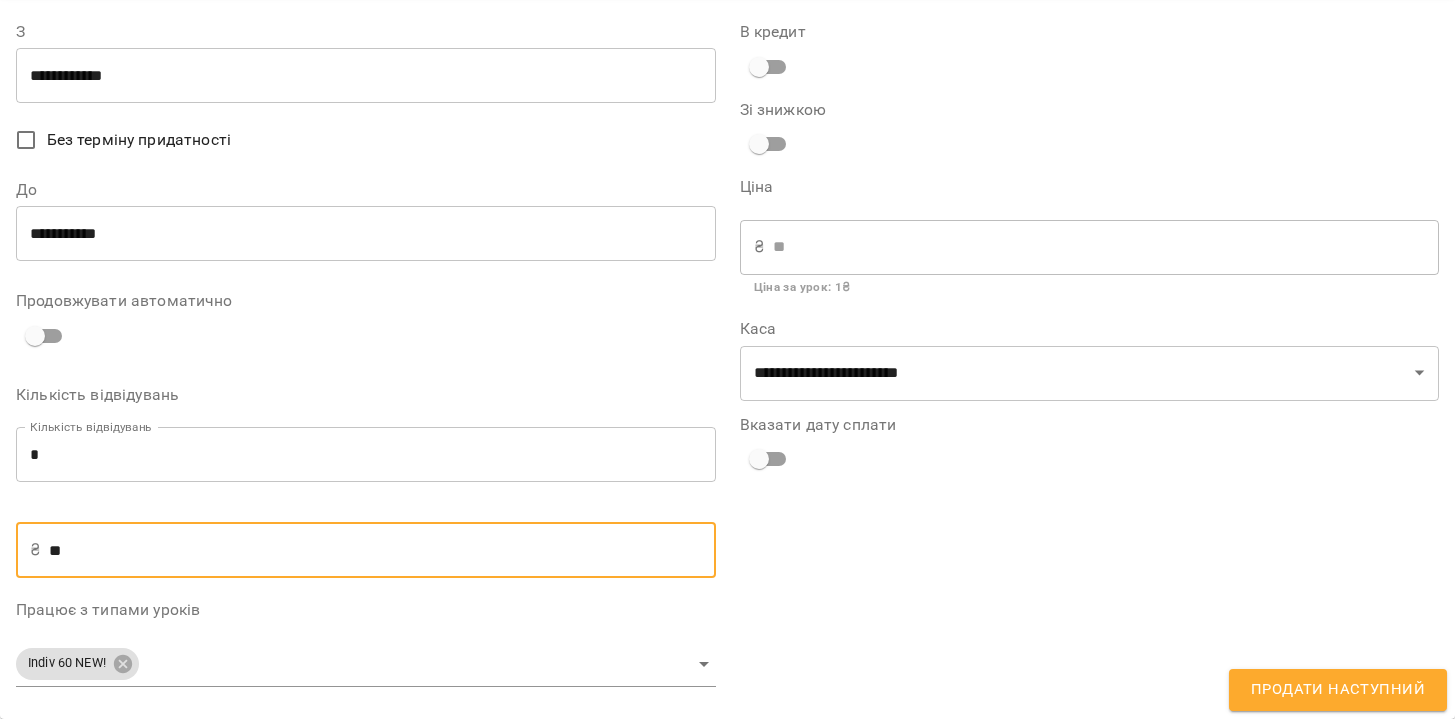 type on "***" 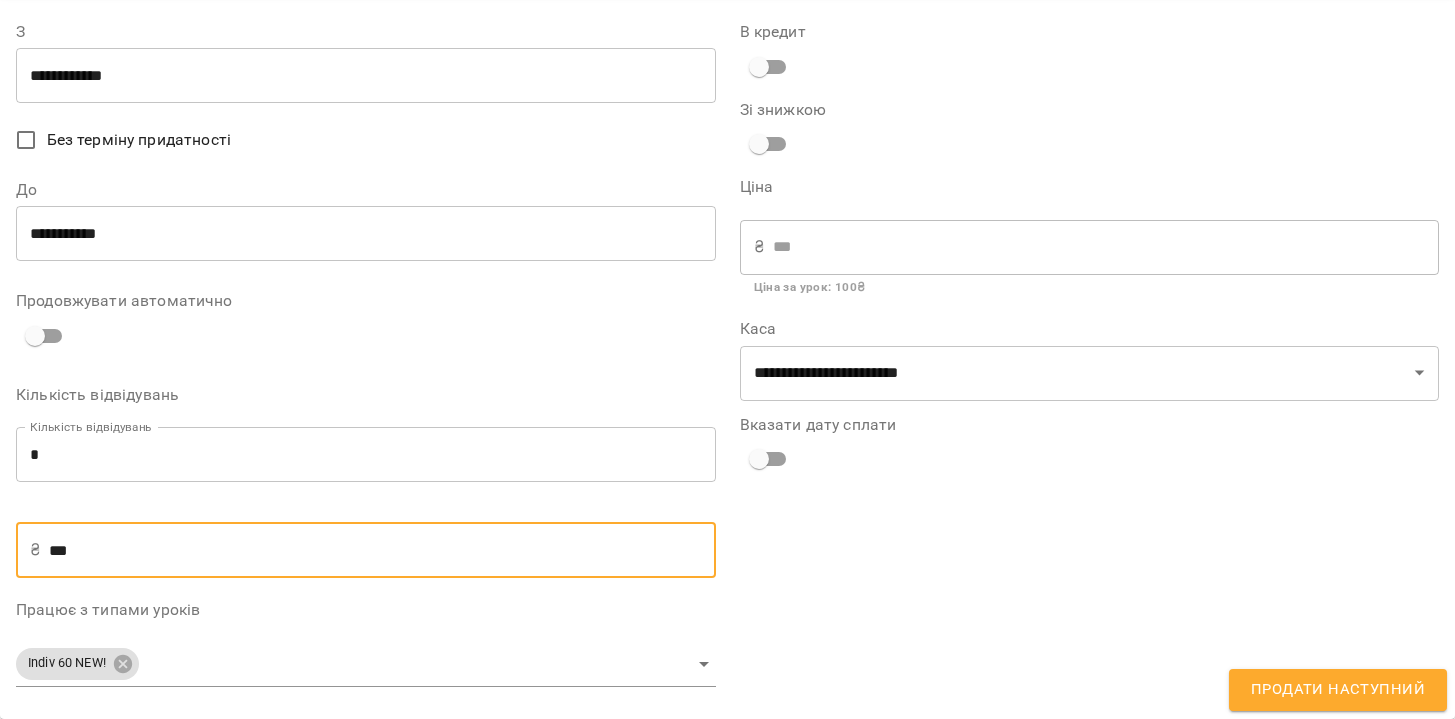 type on "****" 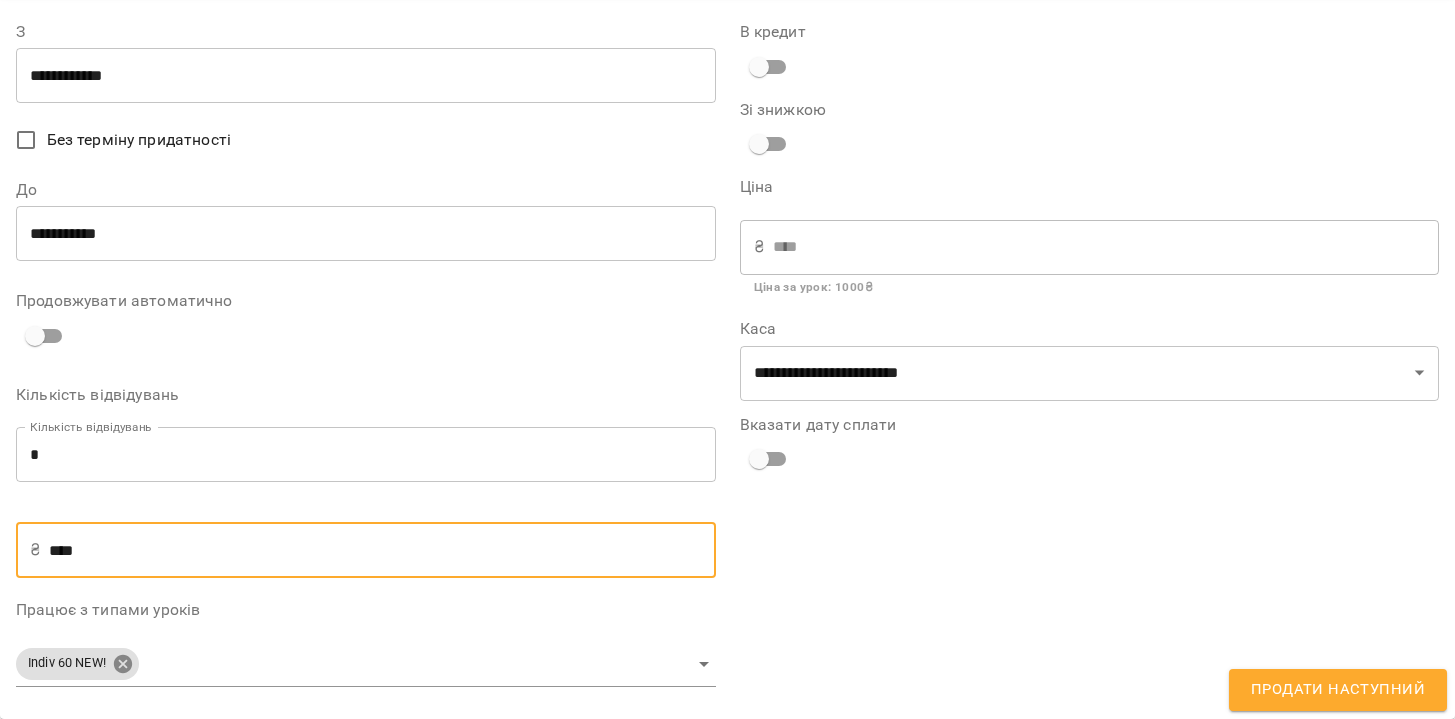 type on "****" 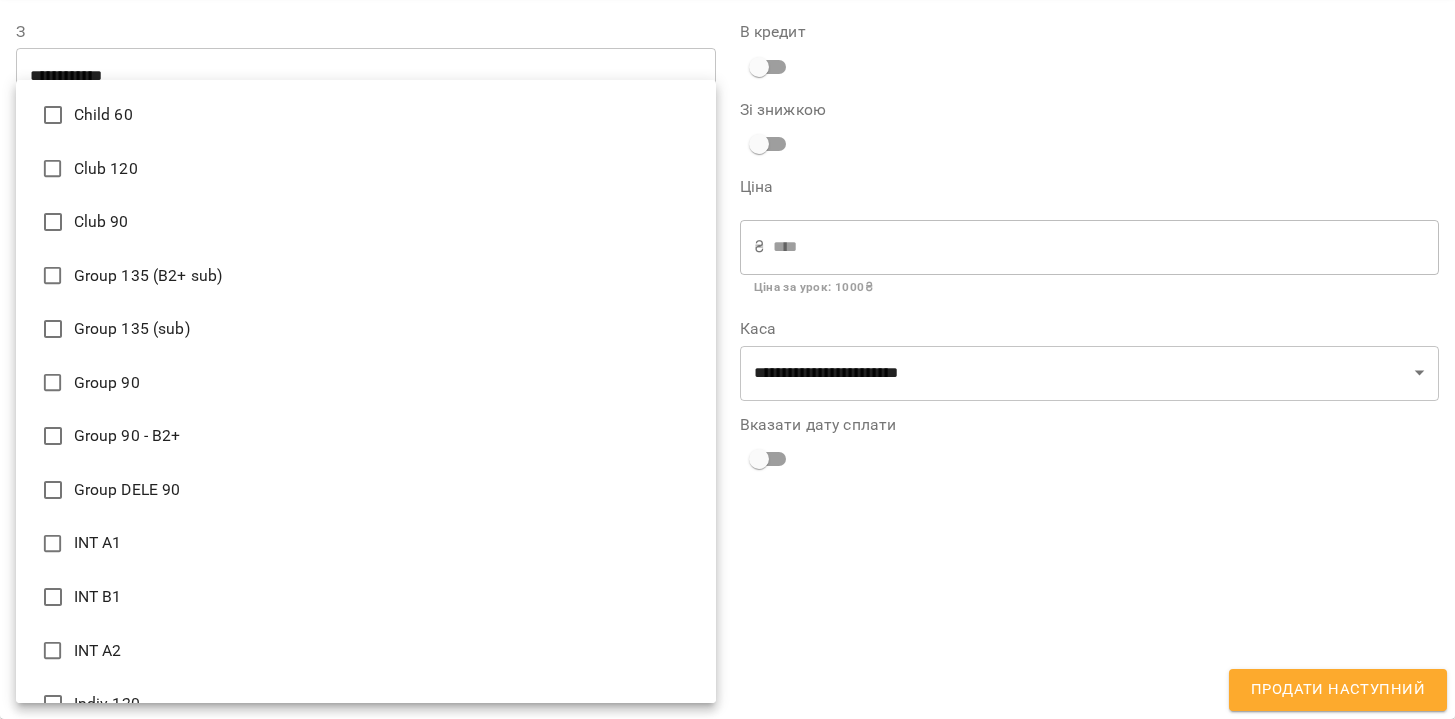 scroll, scrollTop: 634, scrollLeft: 0, axis: vertical 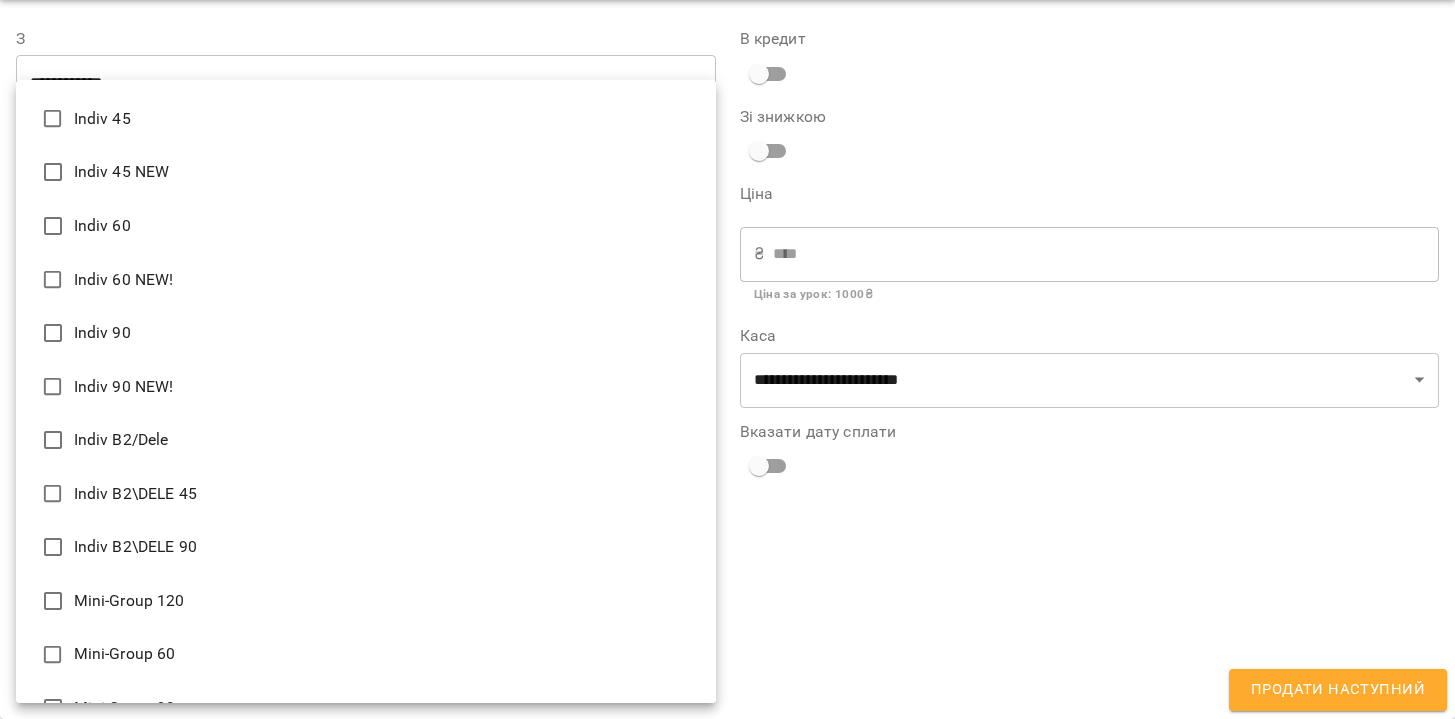 type on "**********" 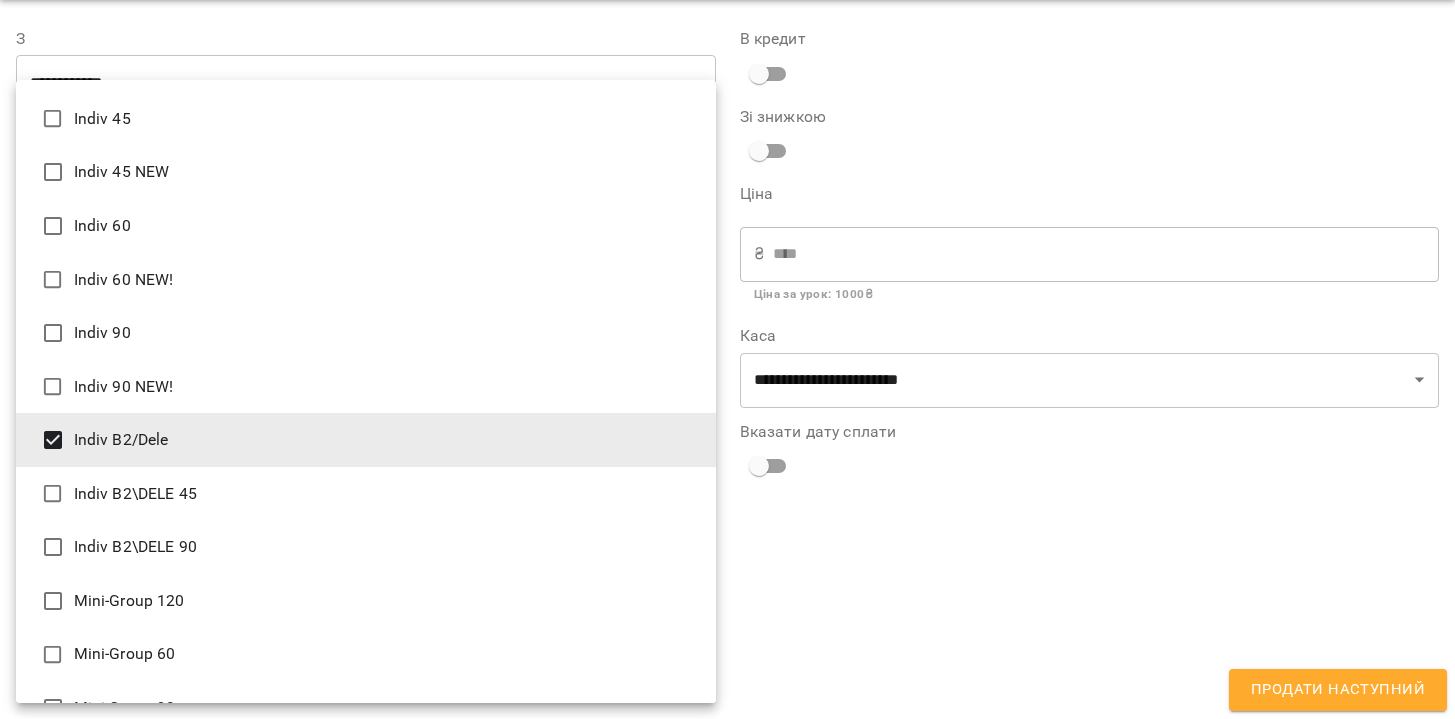 scroll, scrollTop: 72, scrollLeft: 0, axis: vertical 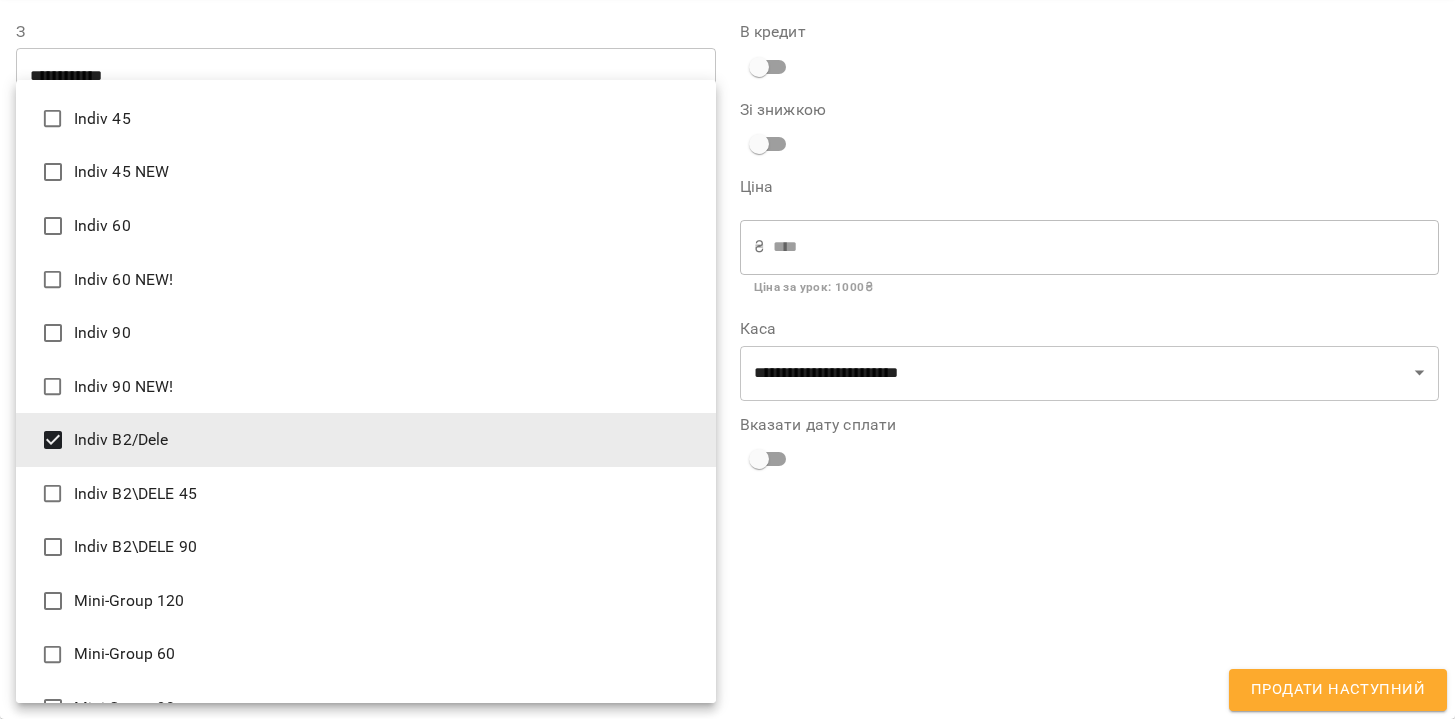 click at bounding box center (727, 359) 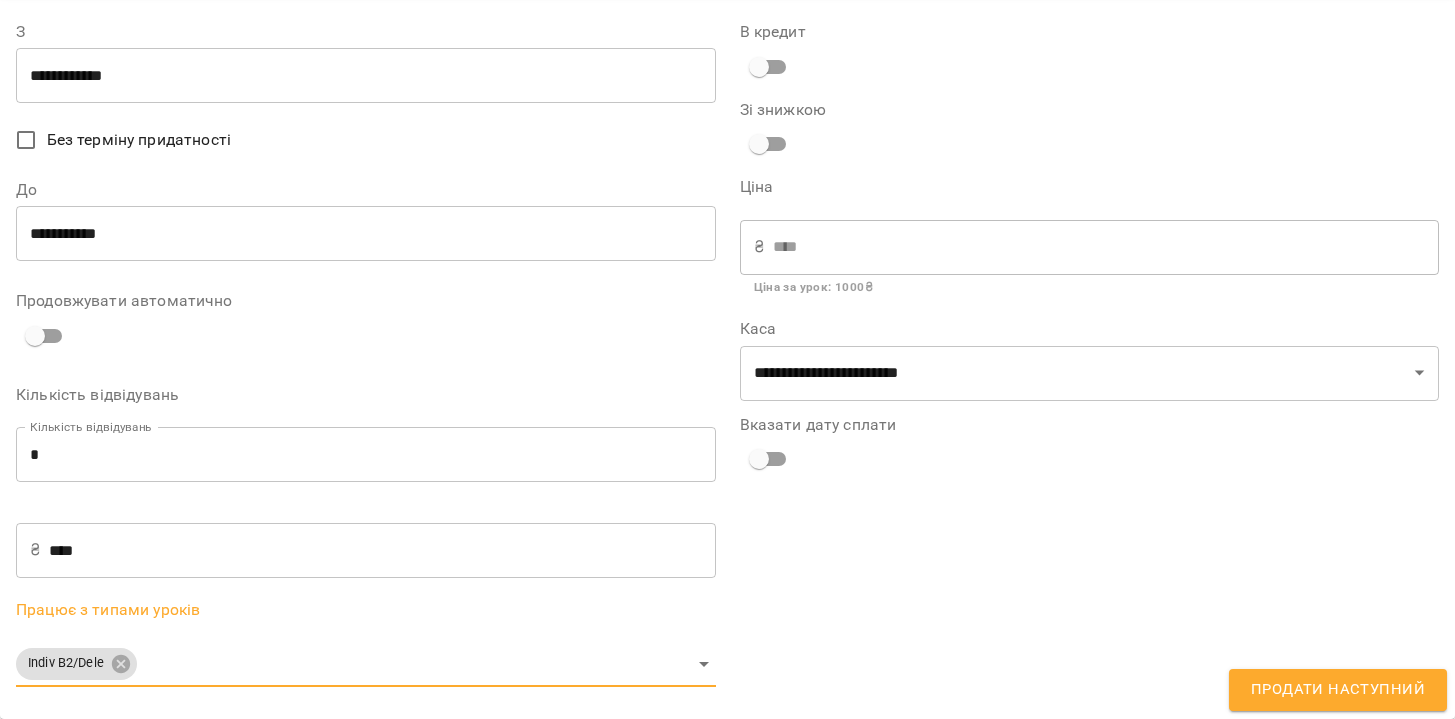 click on "Продати наступний" at bounding box center (1338, 690) 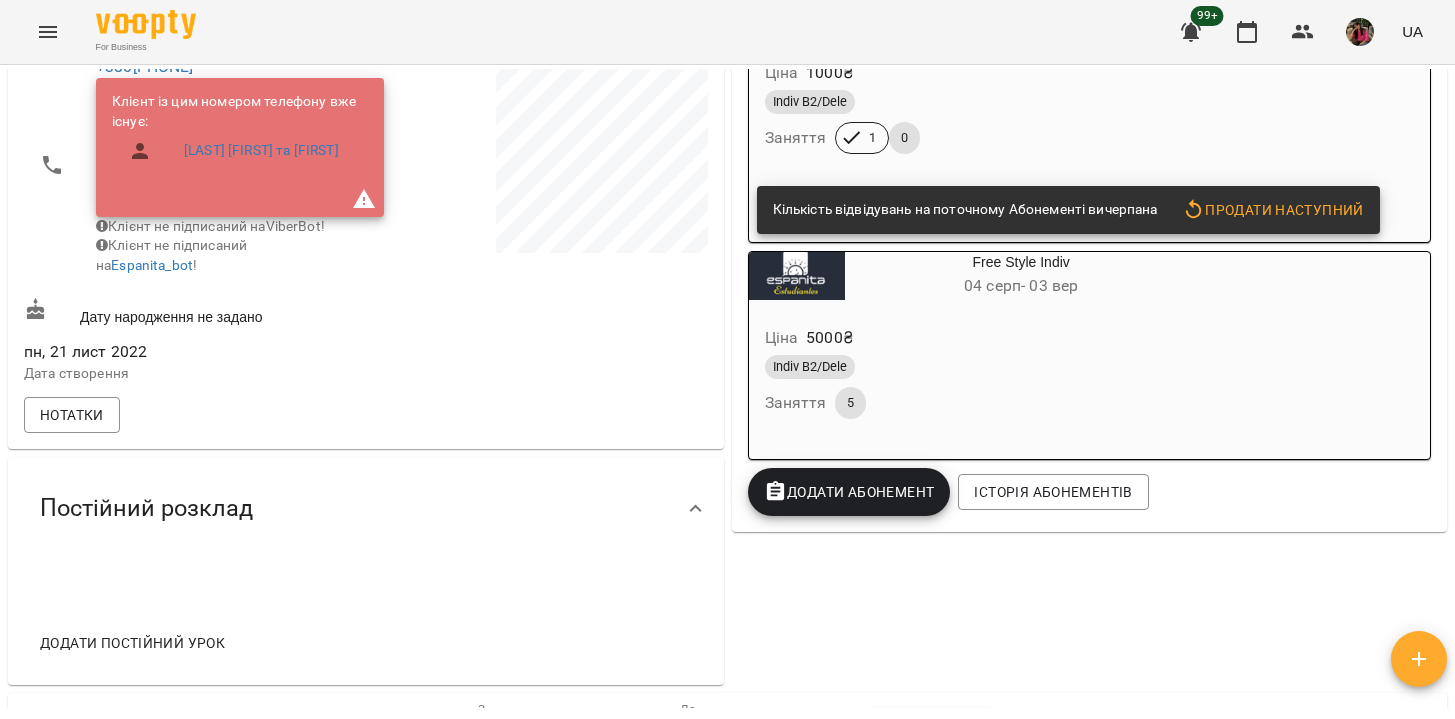 scroll, scrollTop: 0, scrollLeft: 0, axis: both 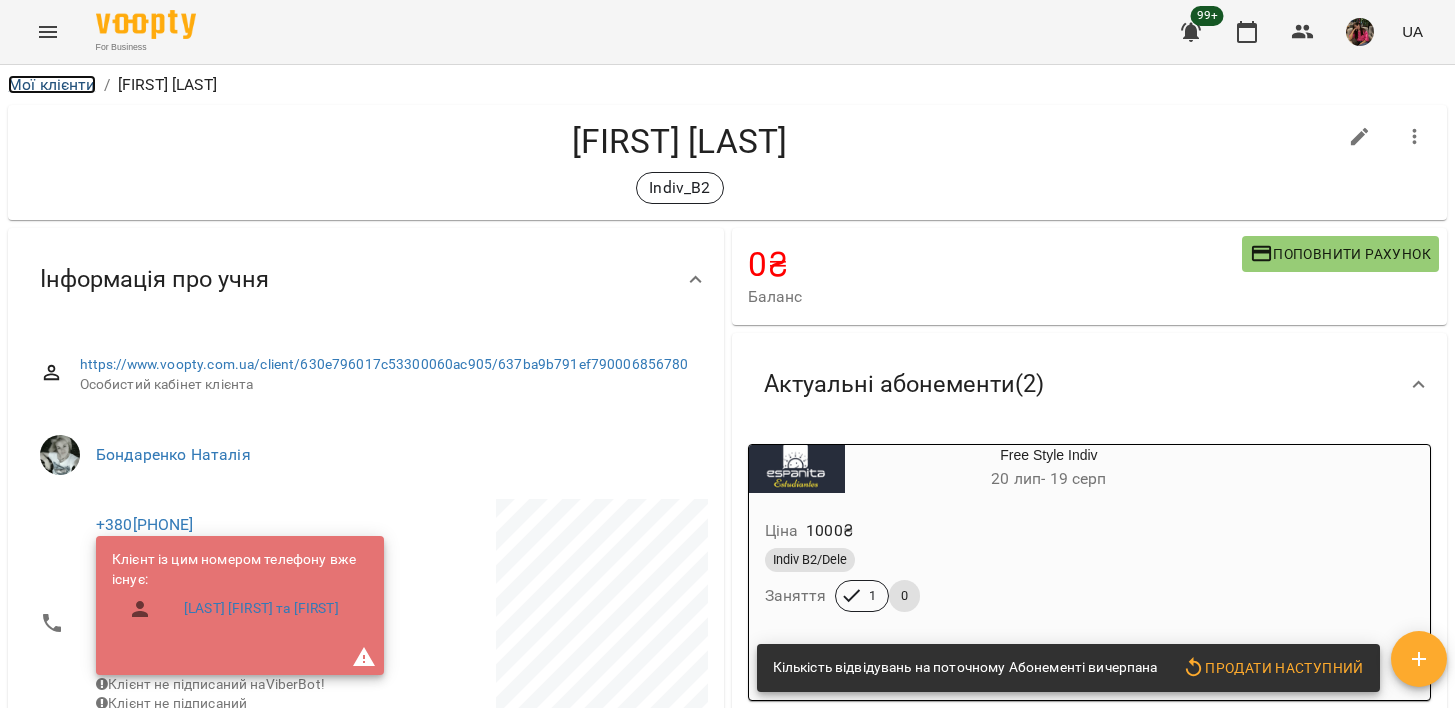 click on "Мої клієнти" at bounding box center (52, 84) 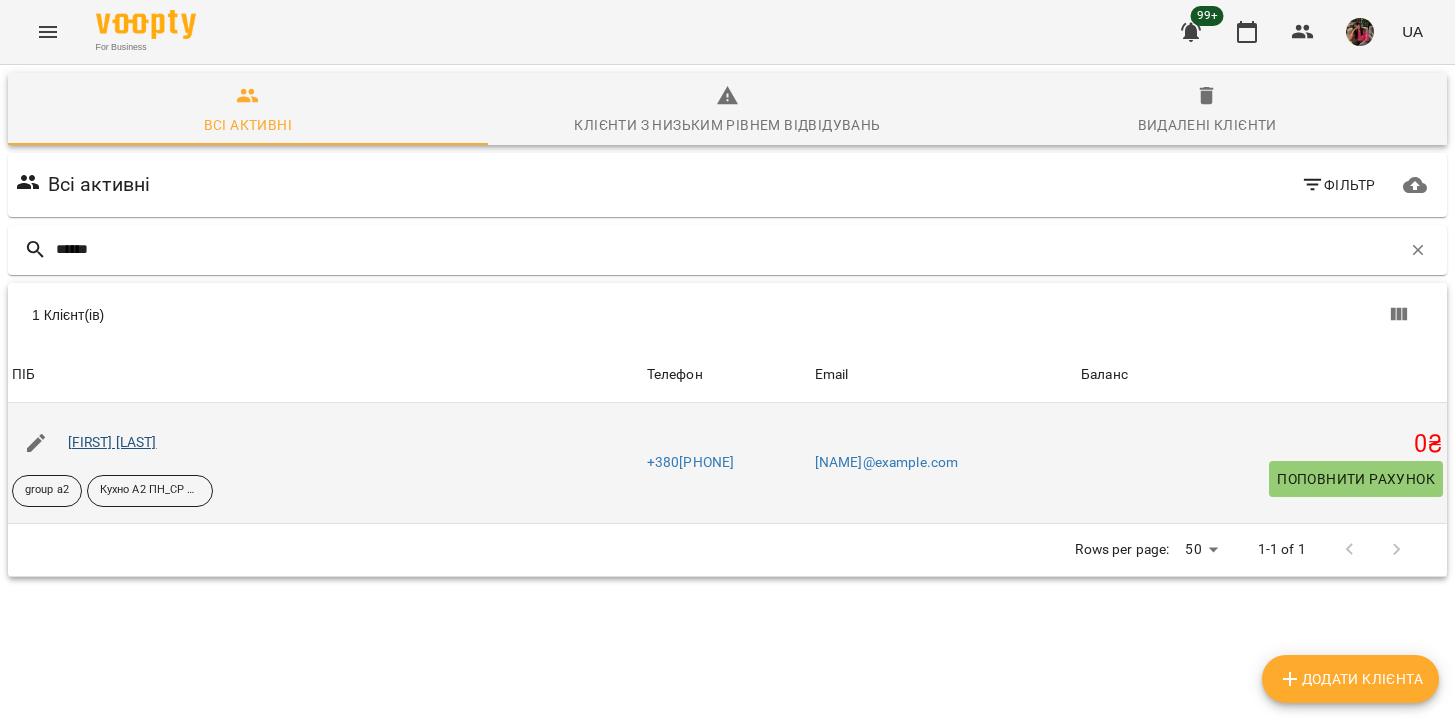 type on "******" 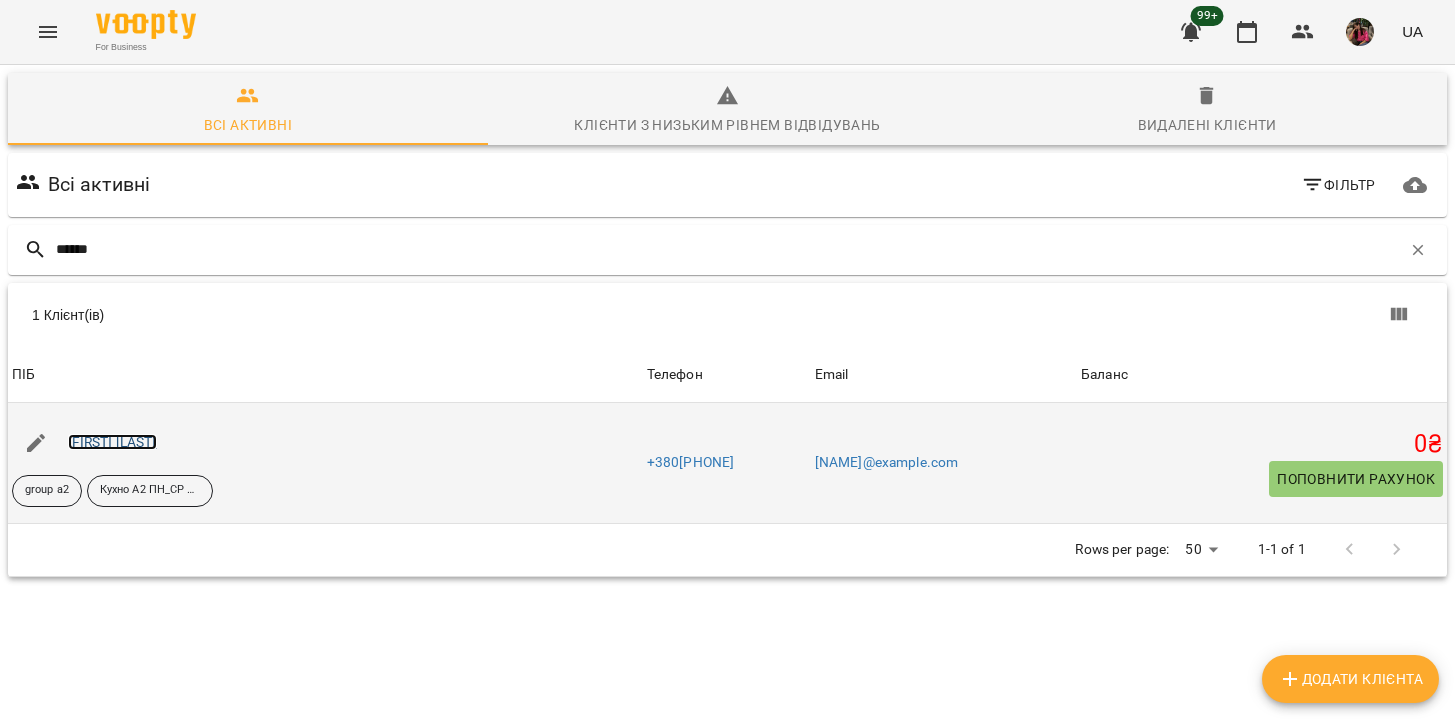 click on "[FIRST] [LAST]" at bounding box center [112, 442] 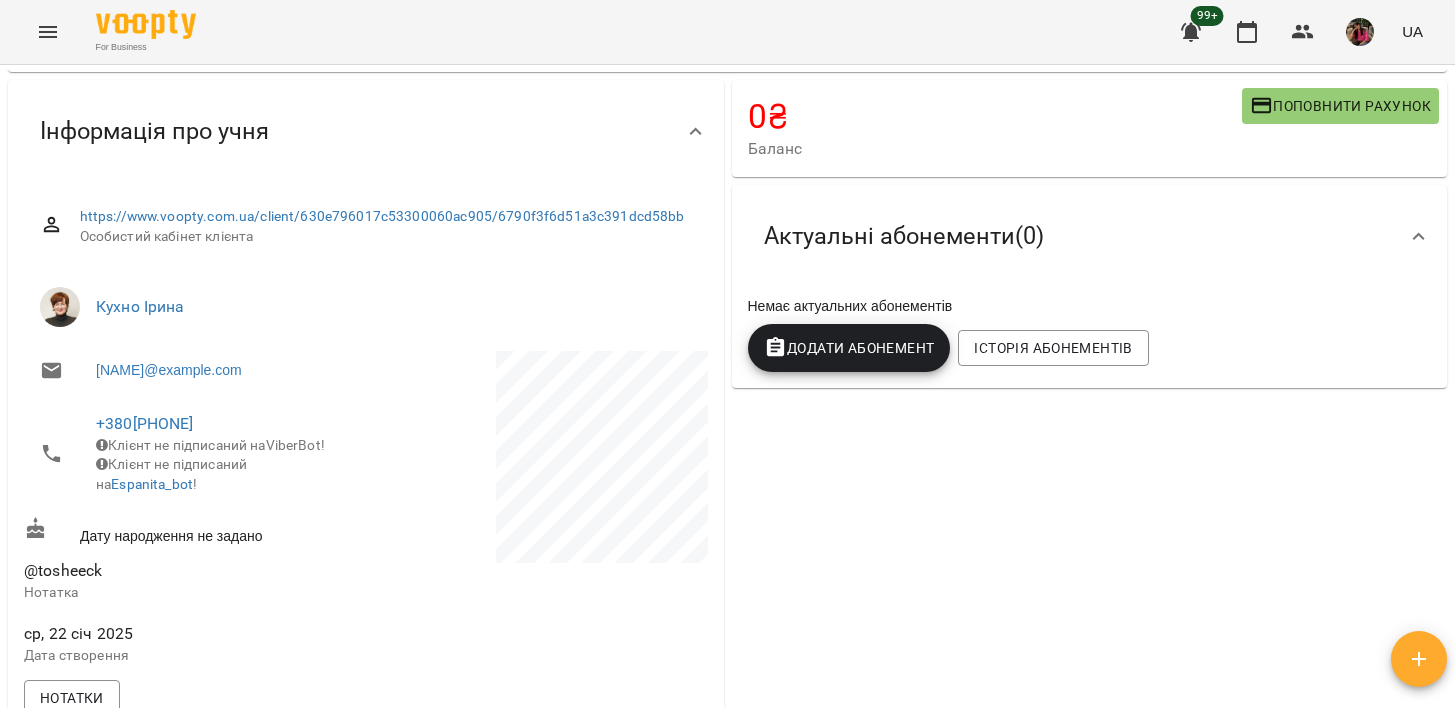 scroll, scrollTop: 149, scrollLeft: 0, axis: vertical 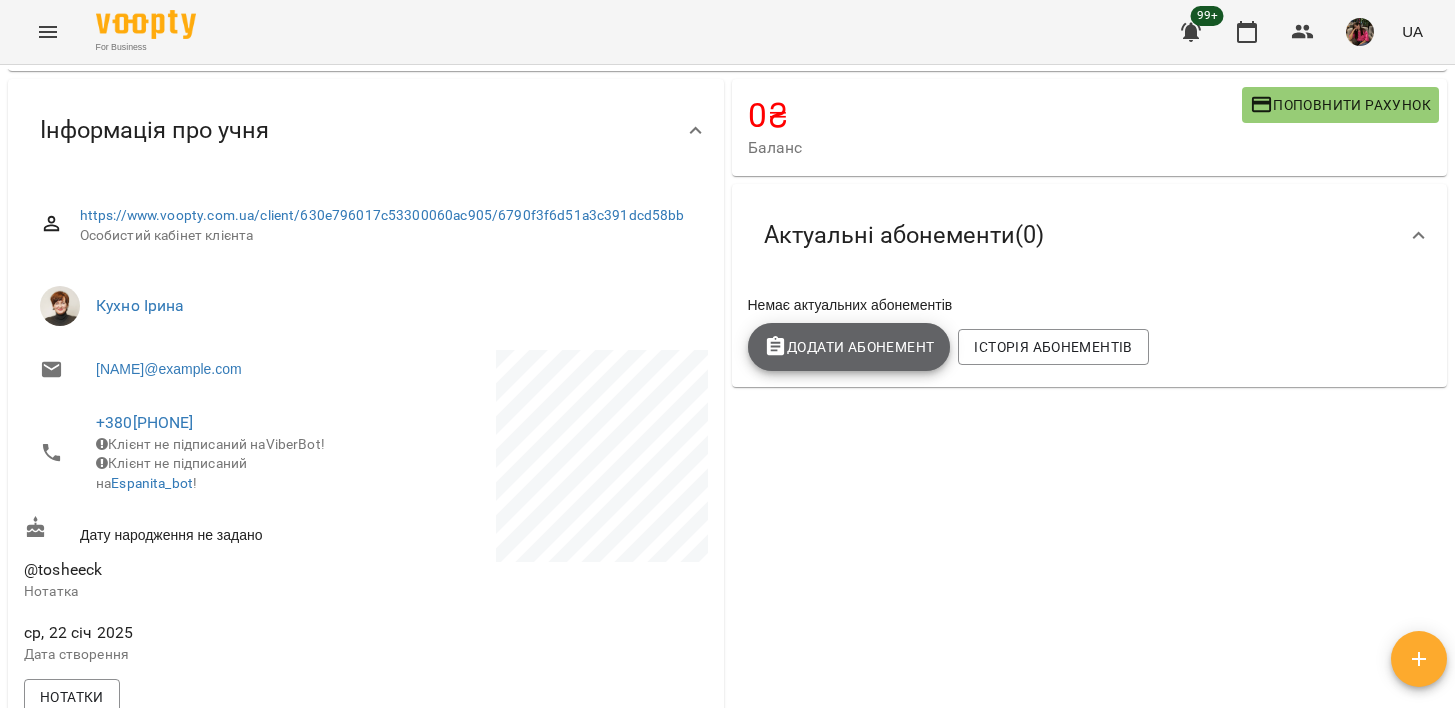 click on "Додати Абонемент" at bounding box center (849, 347) 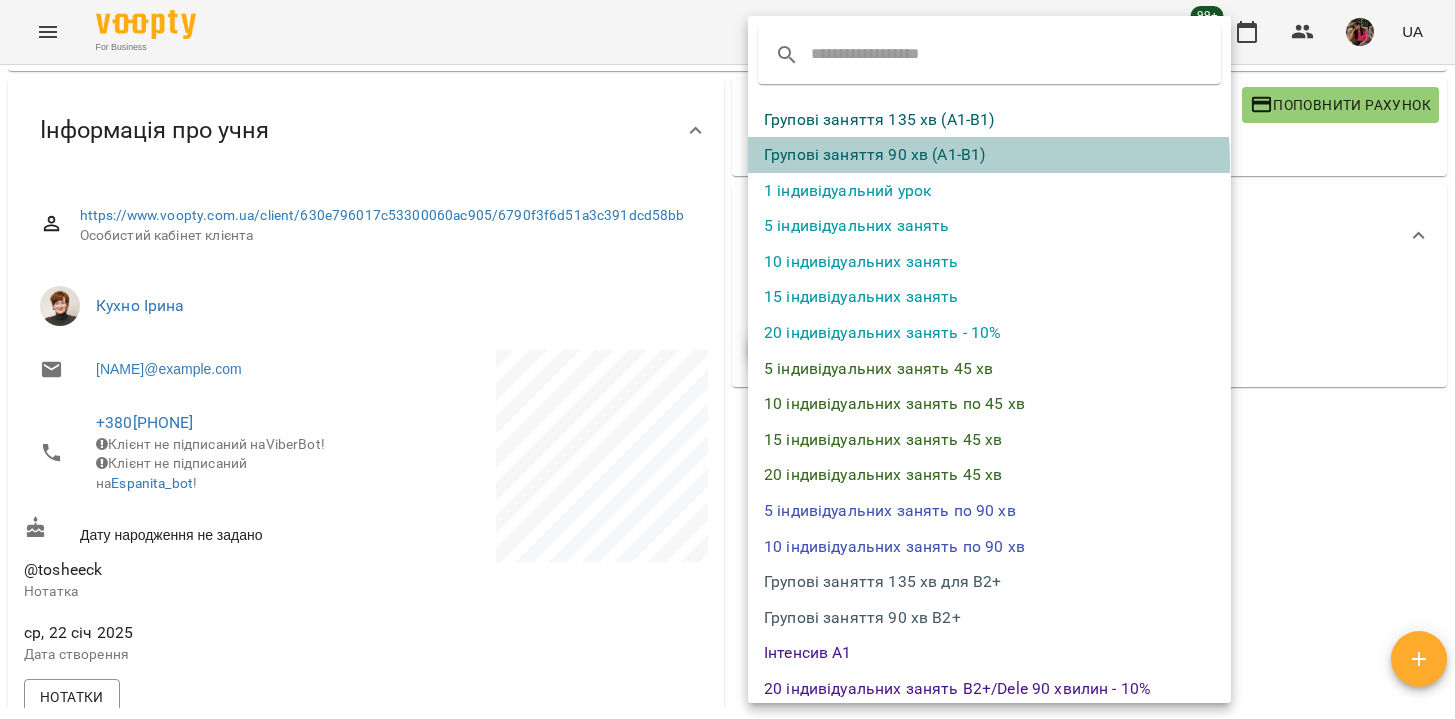 click on "Групові заняття 90 хв (А1-В1)" at bounding box center (989, 155) 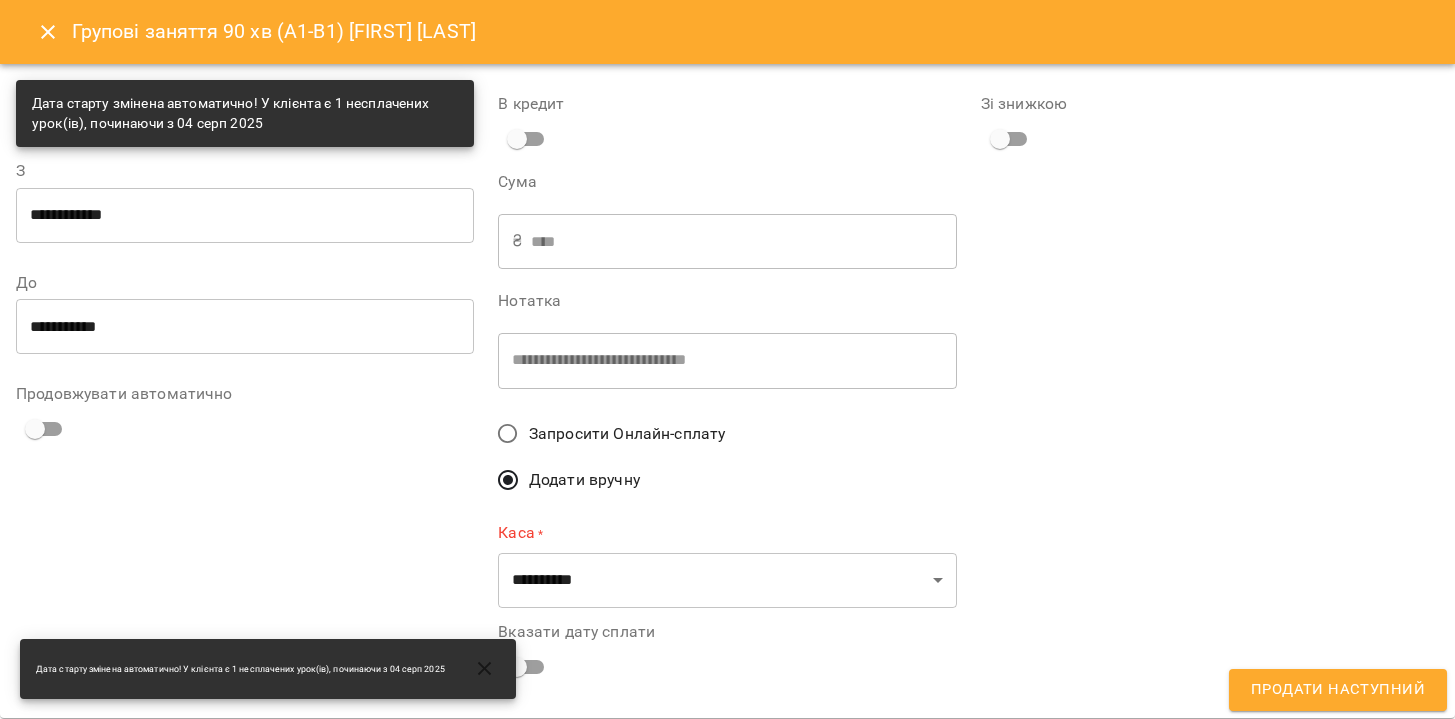 click on "Дата старту змінена автоматично! У клієнта є 1 несплачених урок(ів), починаючи з 04 серп 2025" at bounding box center (245, 113) 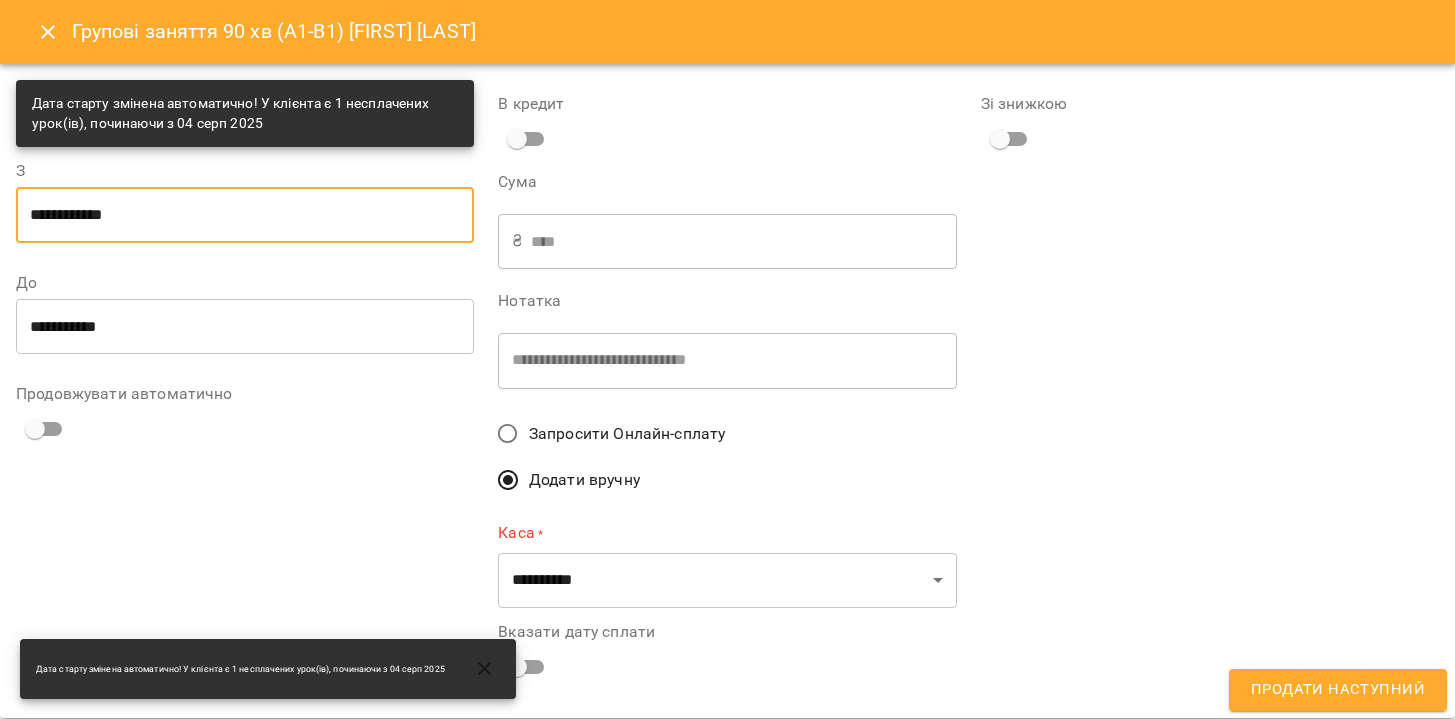 click on "**********" at bounding box center (245, 215) 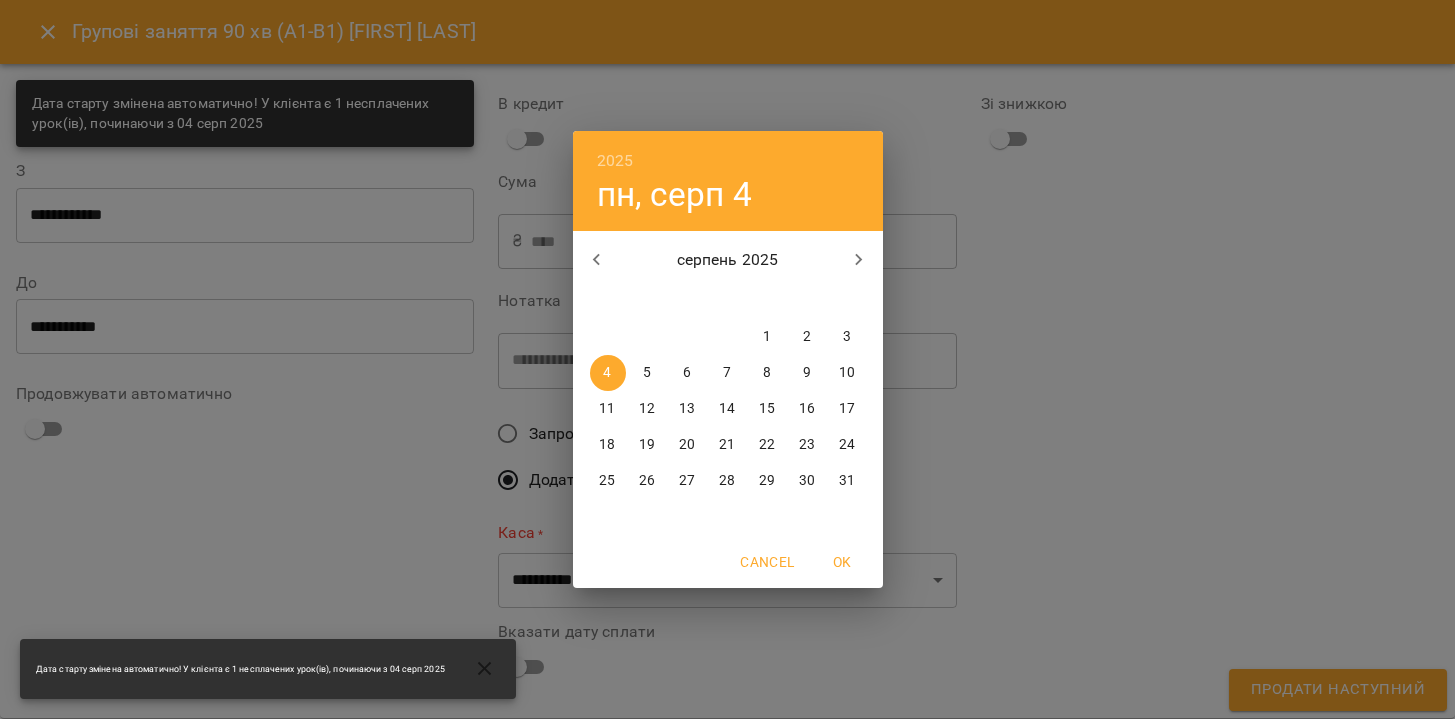 click on "1" at bounding box center (767, 337) 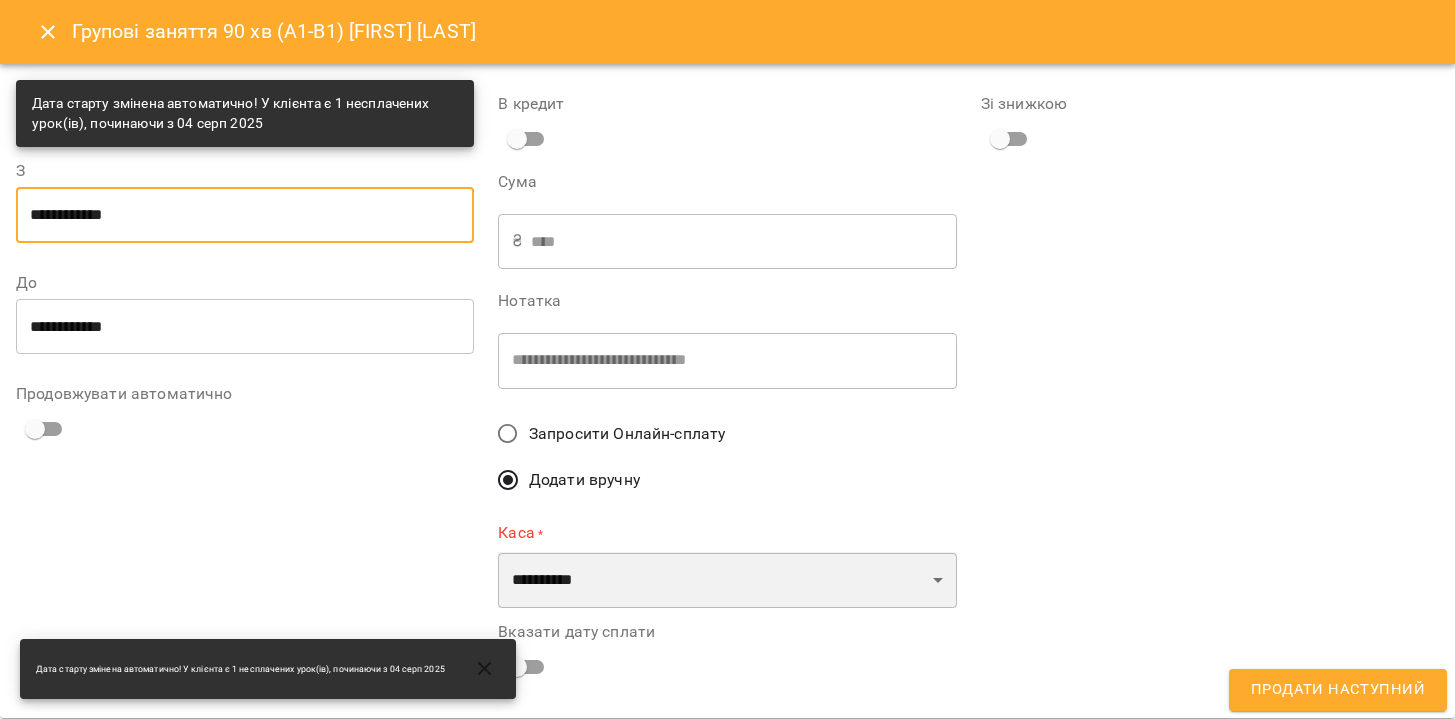 click on "**********" at bounding box center [727, 580] 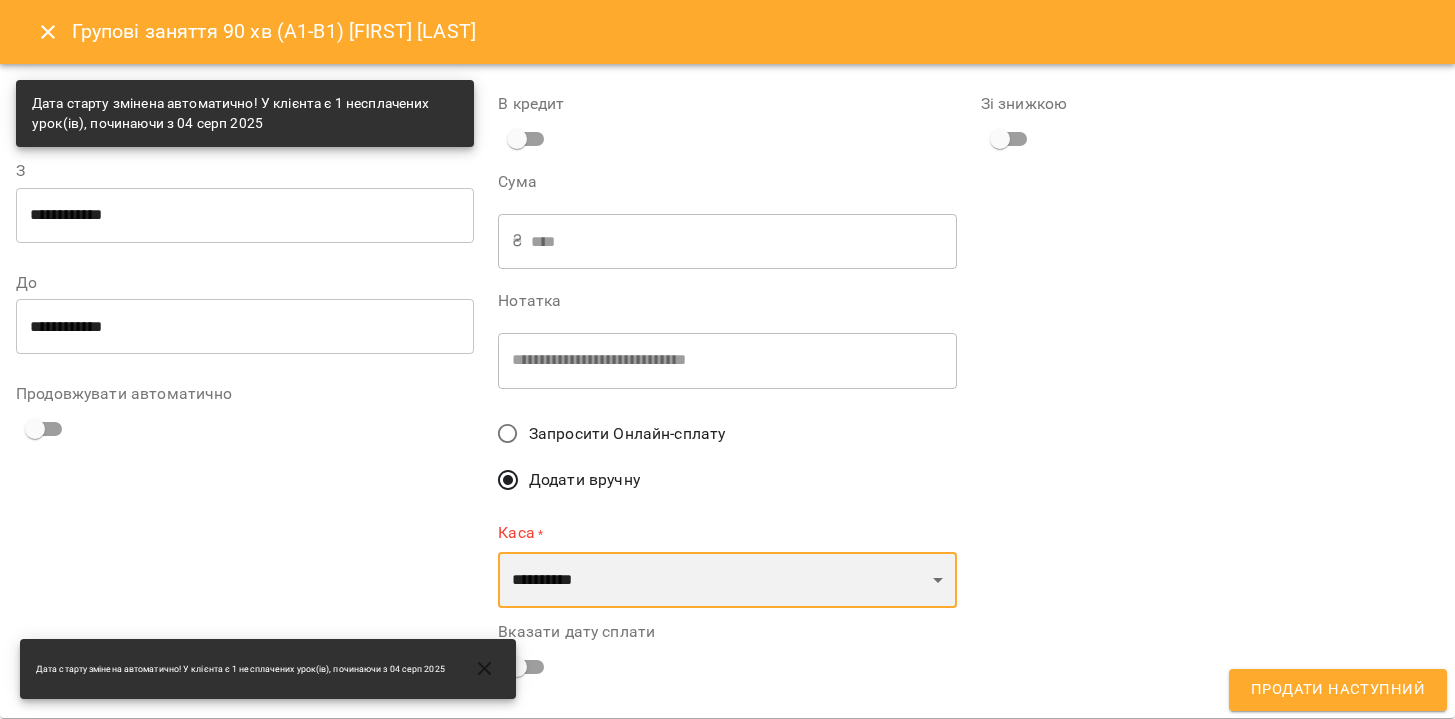 select on "****" 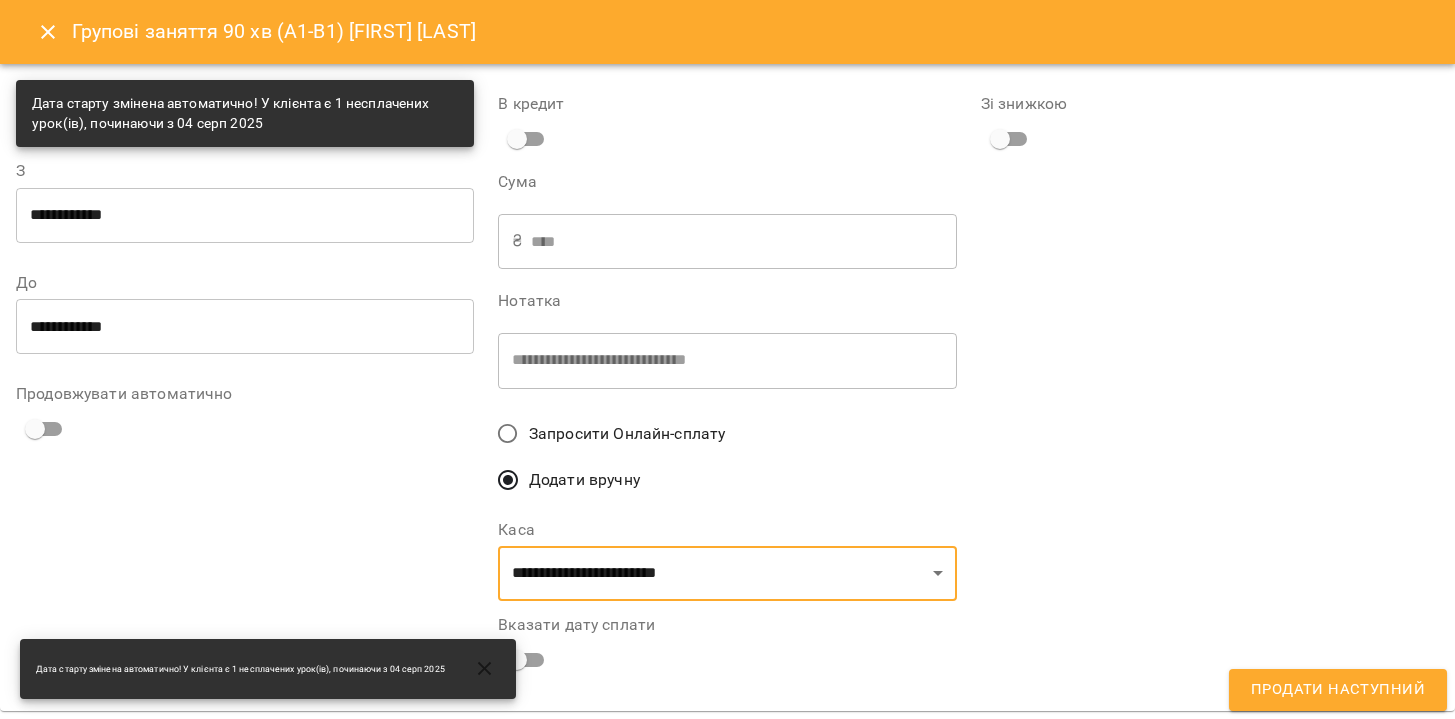 click on "Продати наступний" at bounding box center [1338, 690] 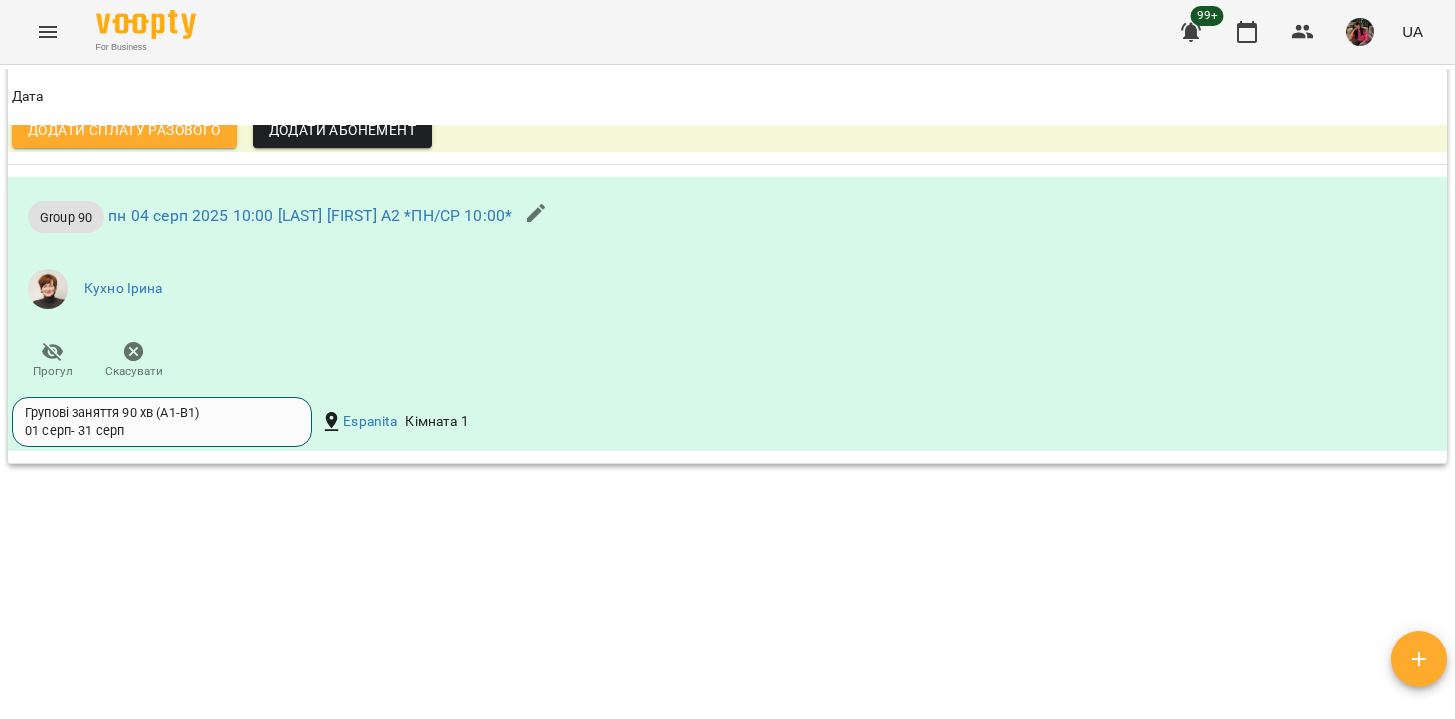 scroll, scrollTop: 2148, scrollLeft: 0, axis: vertical 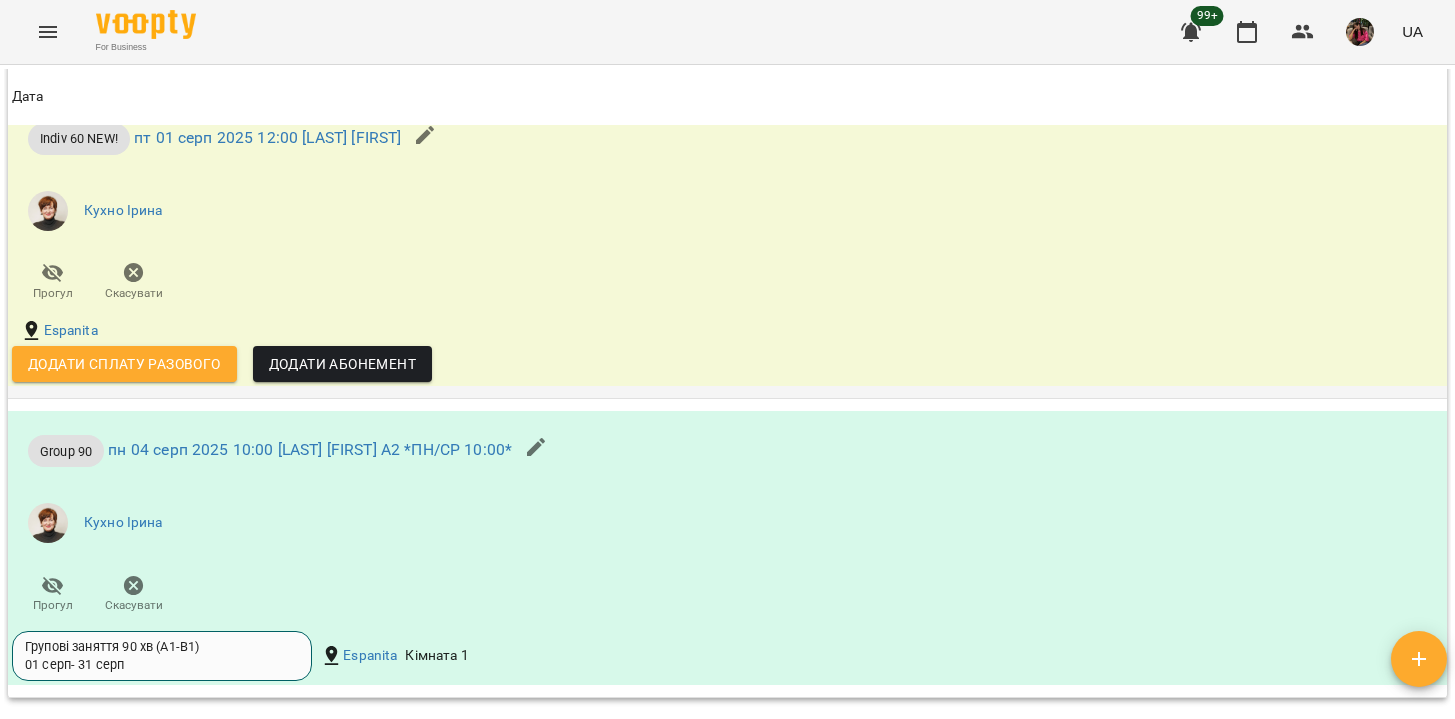 click on "Додати сплату разового" at bounding box center (124, 364) 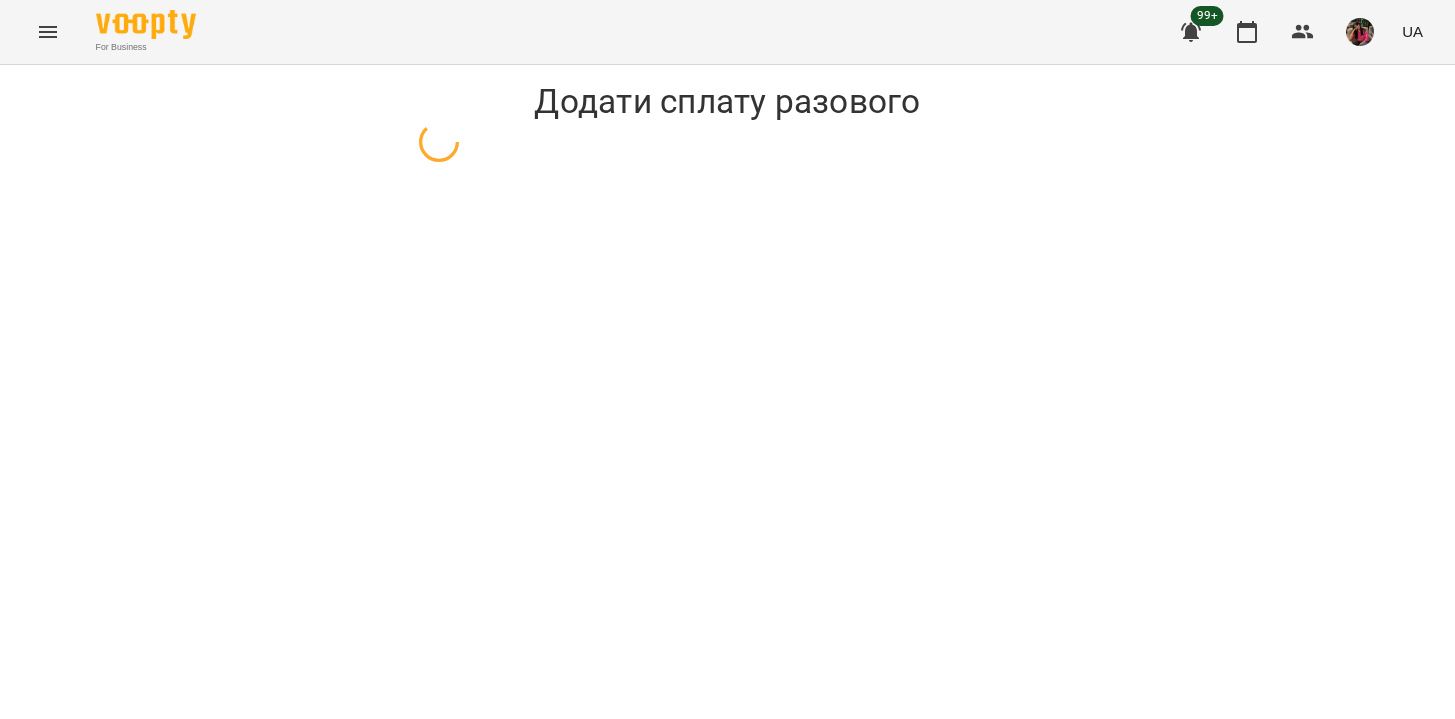 select on "**********" 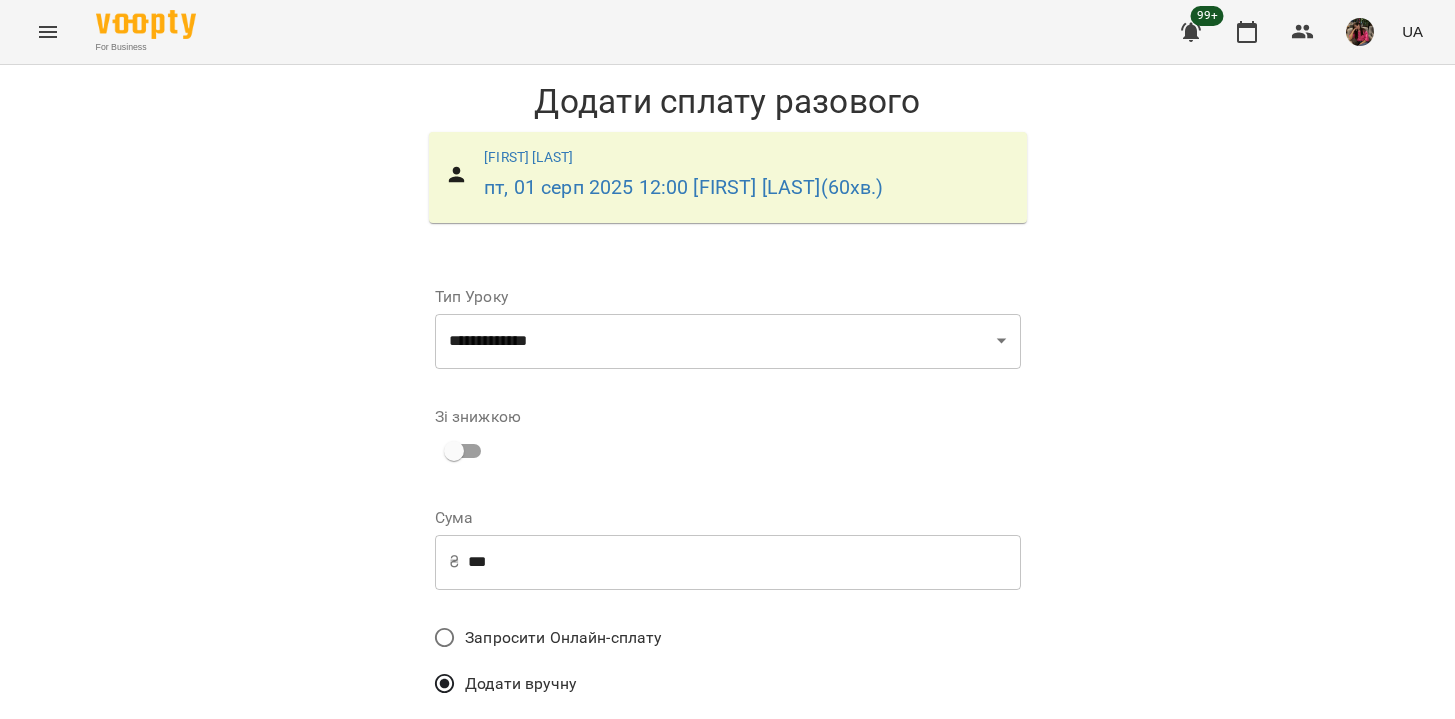 scroll, scrollTop: 341, scrollLeft: 0, axis: vertical 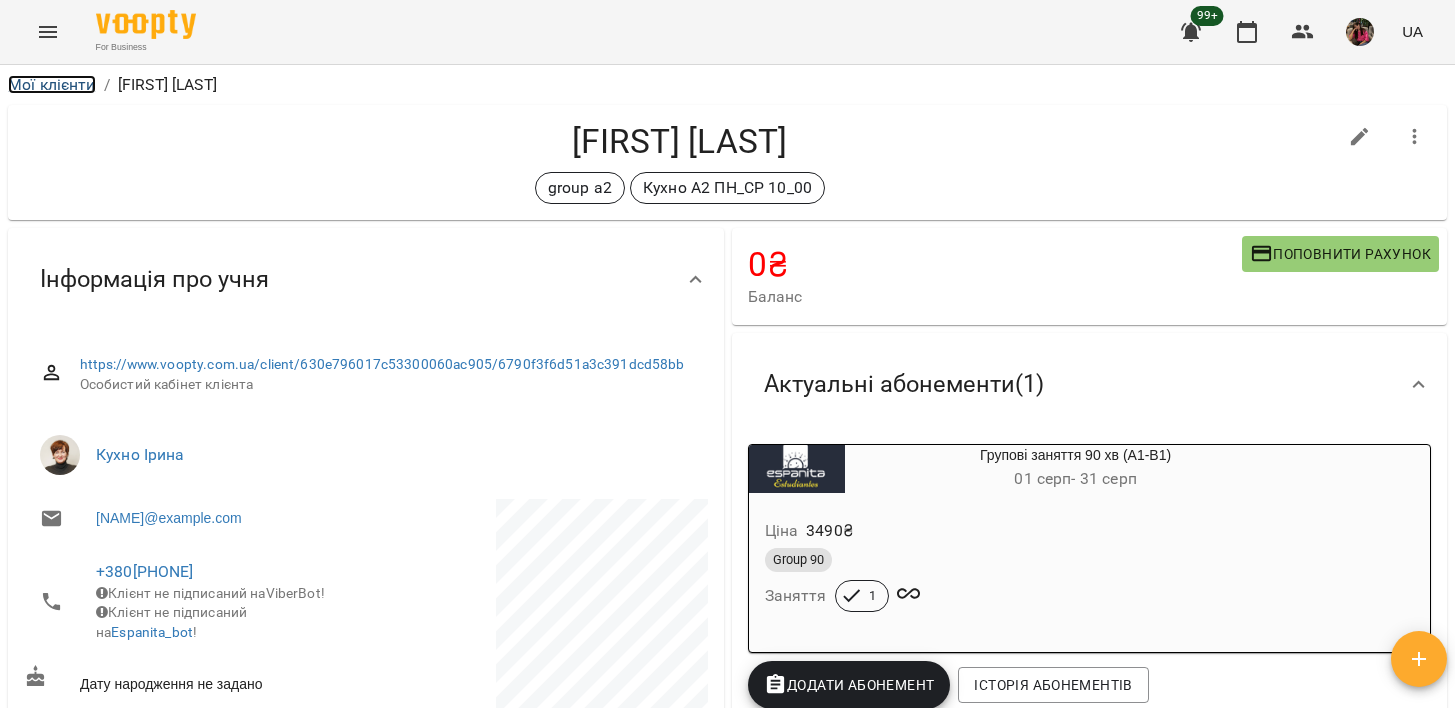 click on "Мої клієнти" at bounding box center (52, 84) 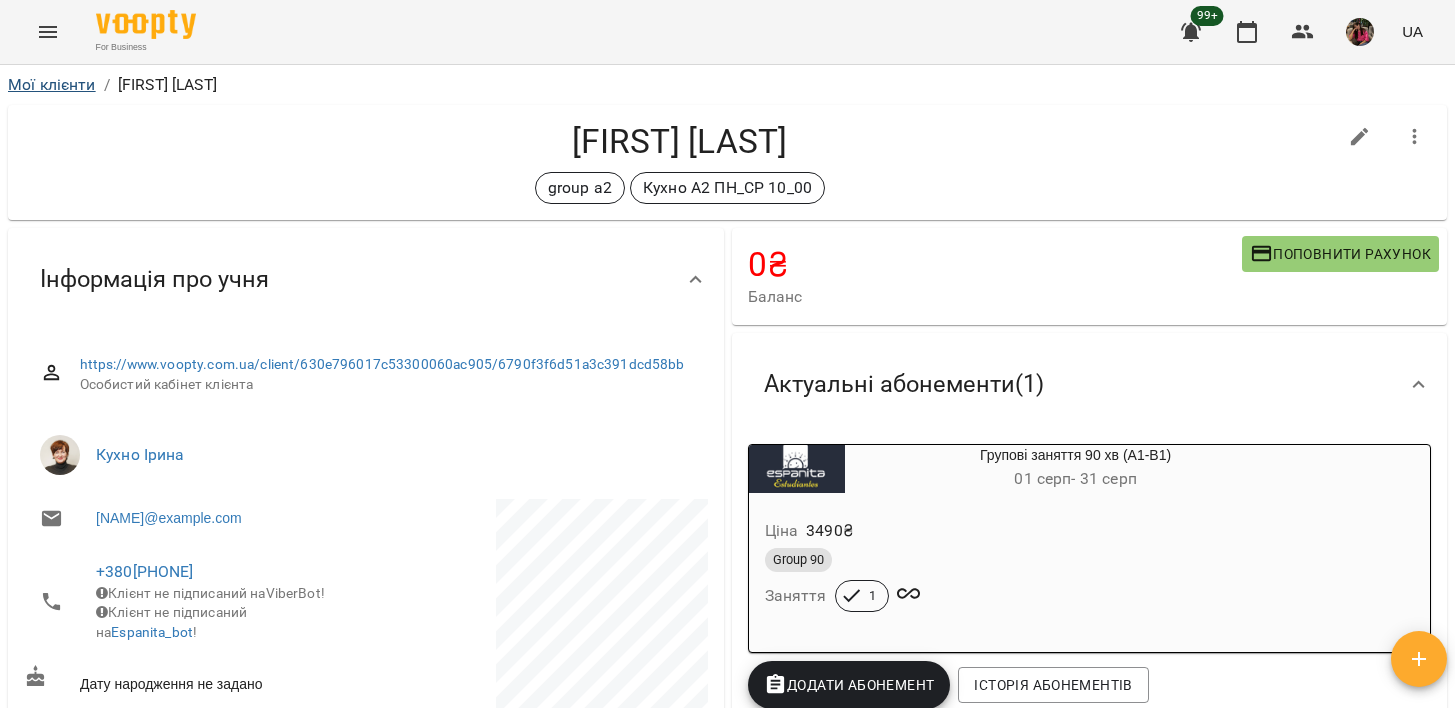 scroll, scrollTop: 0, scrollLeft: 0, axis: both 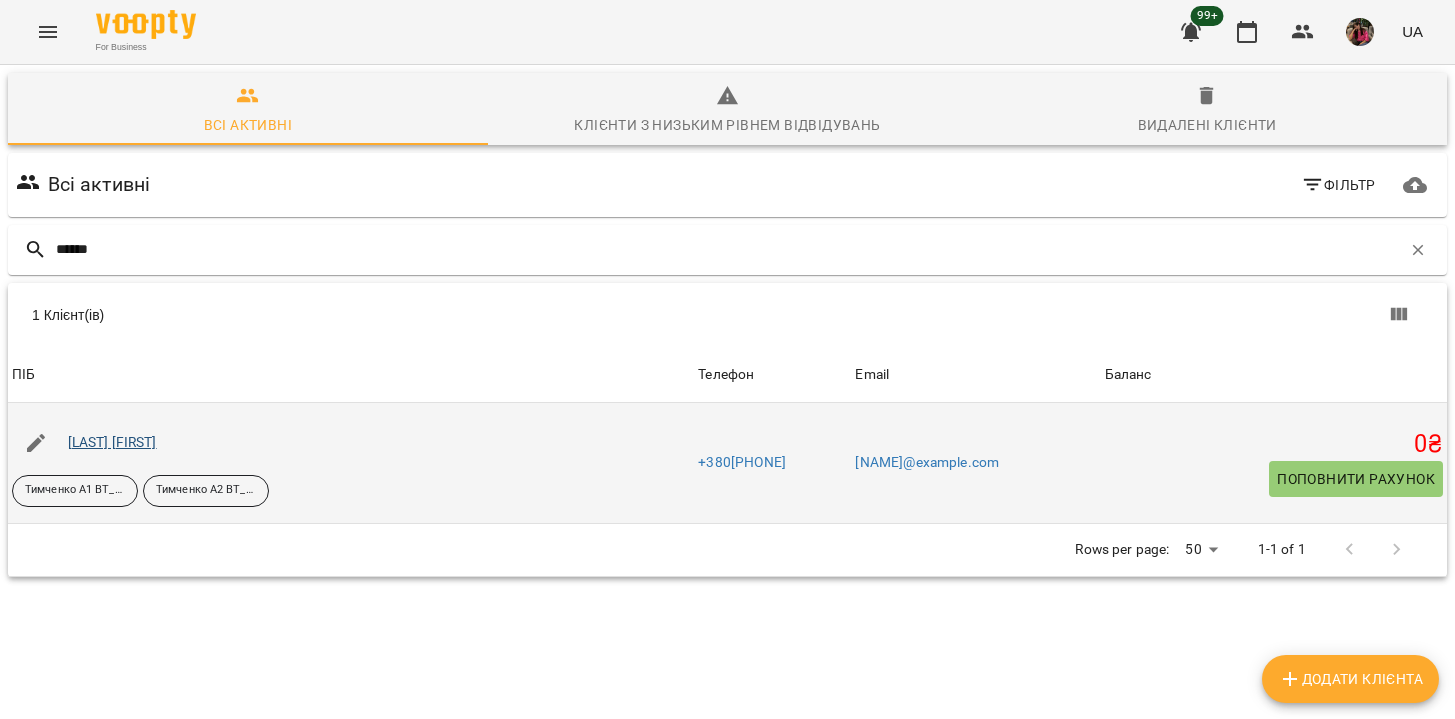 type on "******" 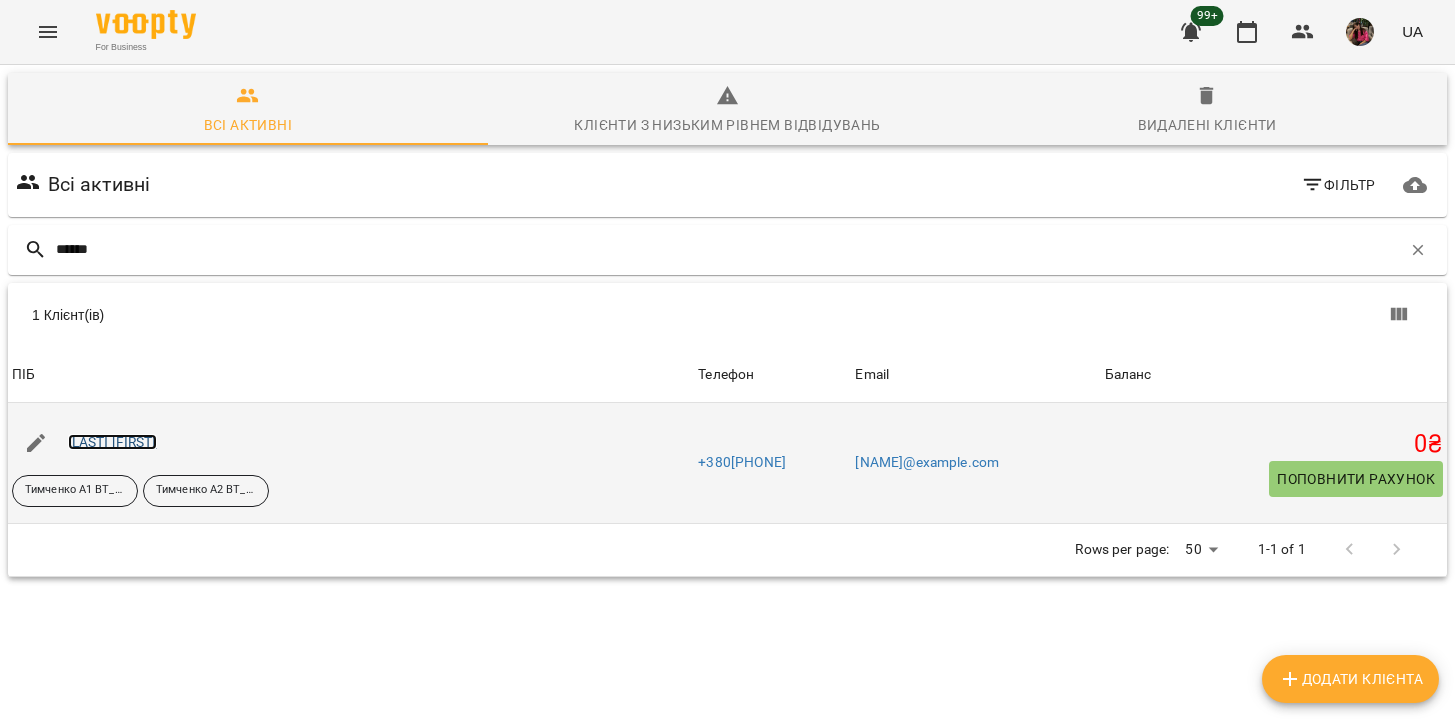 click on "[LAST] [FIRST]" at bounding box center [112, 442] 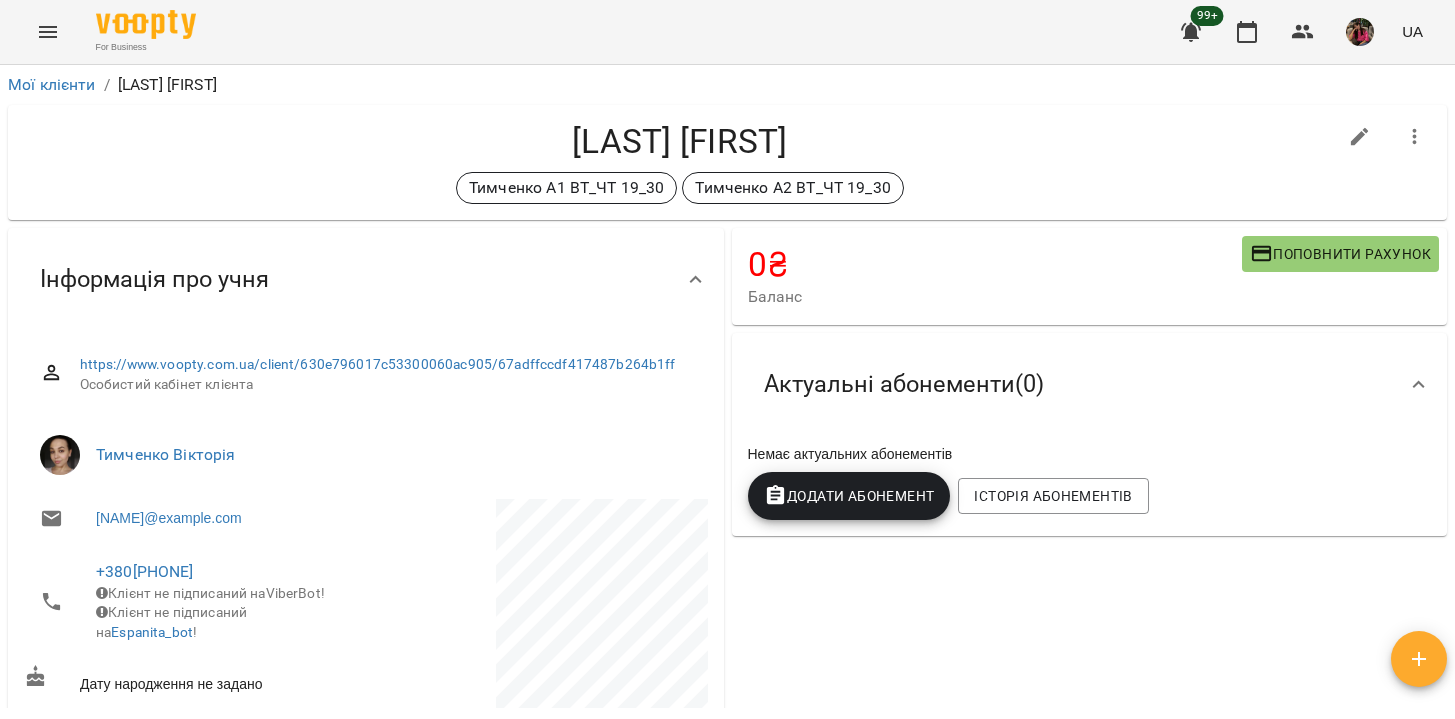 click on "Додати Абонемент" at bounding box center (849, 496) 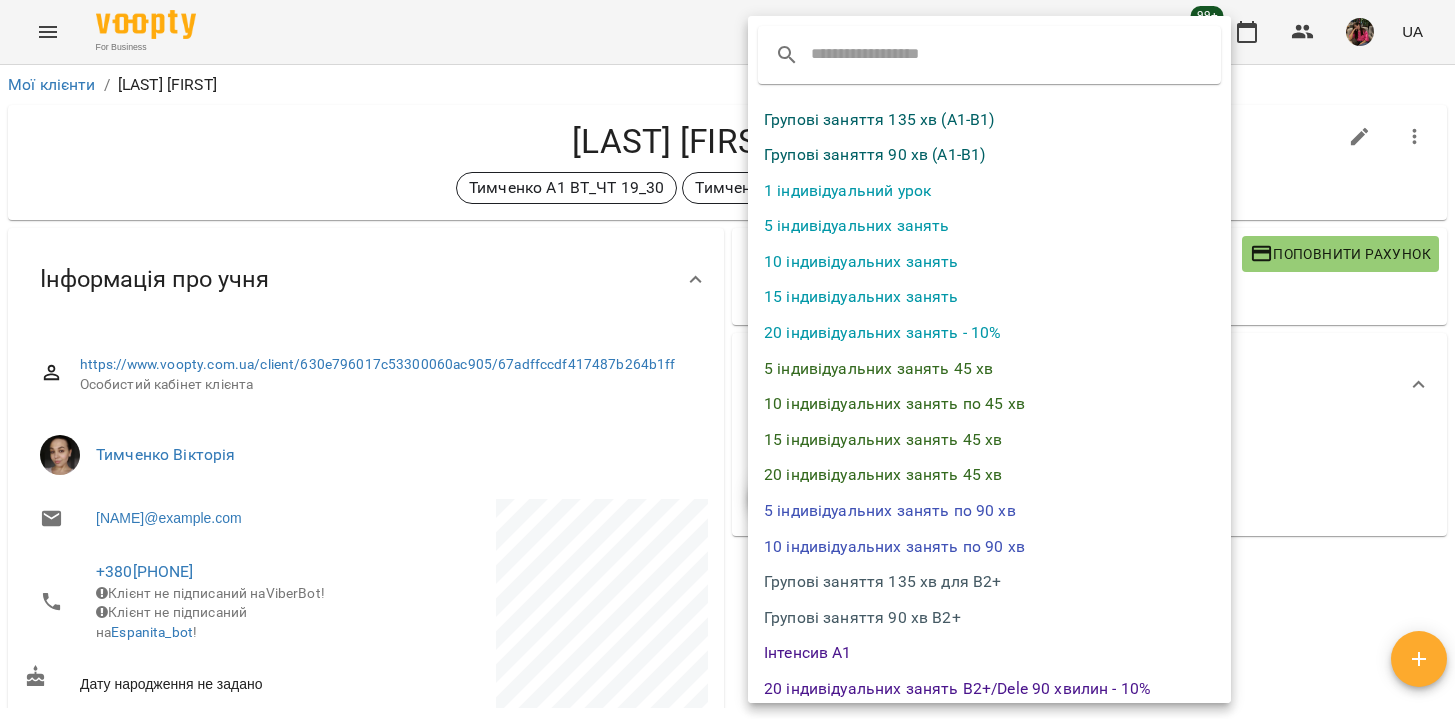 click at bounding box center [727, 359] 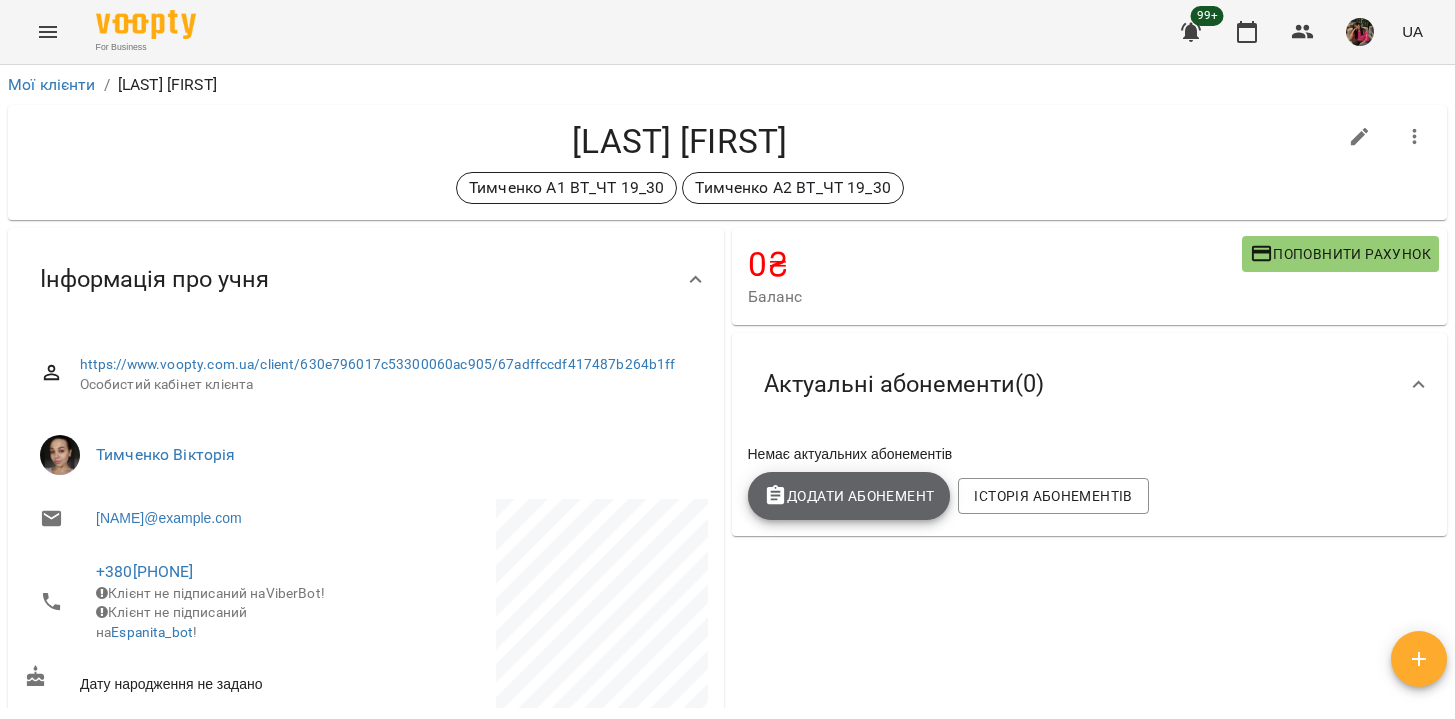 click on "Додати Абонемент" at bounding box center (849, 496) 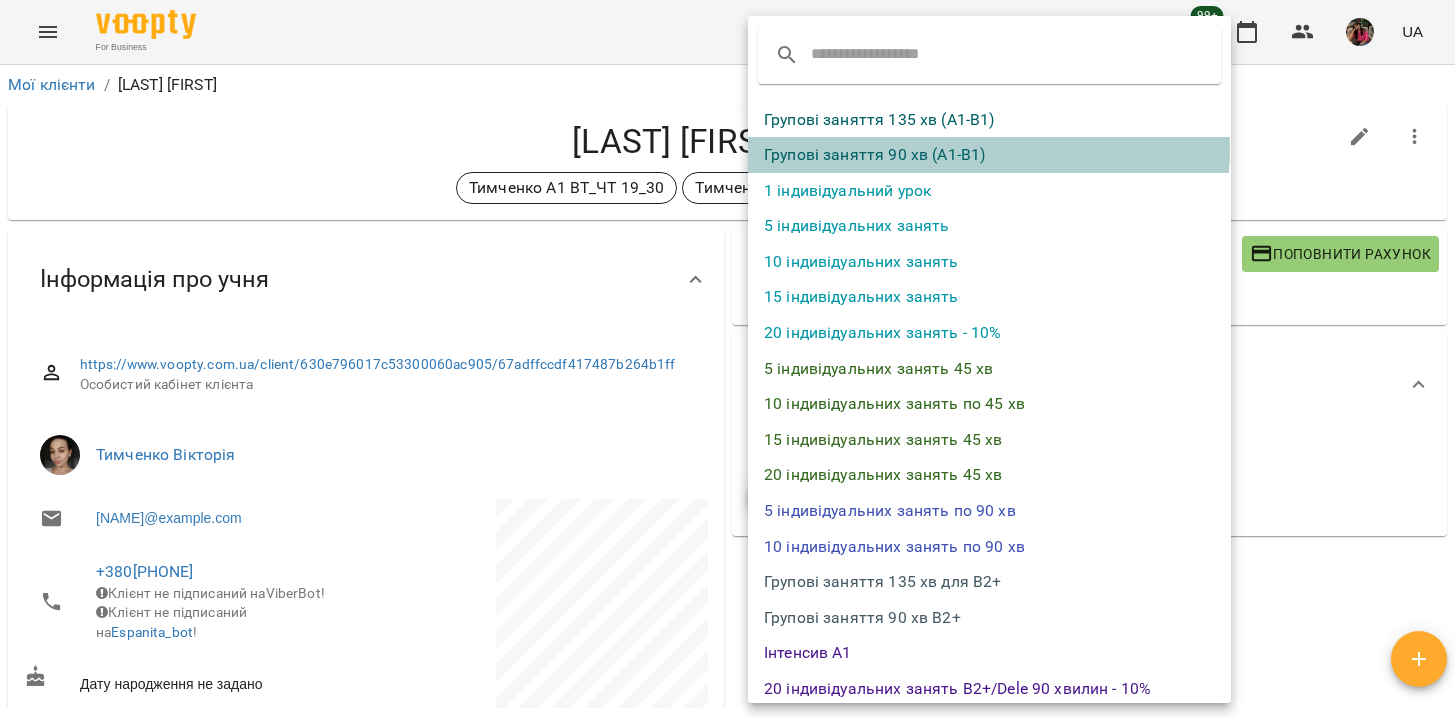 click on "Групові заняття 90 хв (А1-В1)" at bounding box center (989, 155) 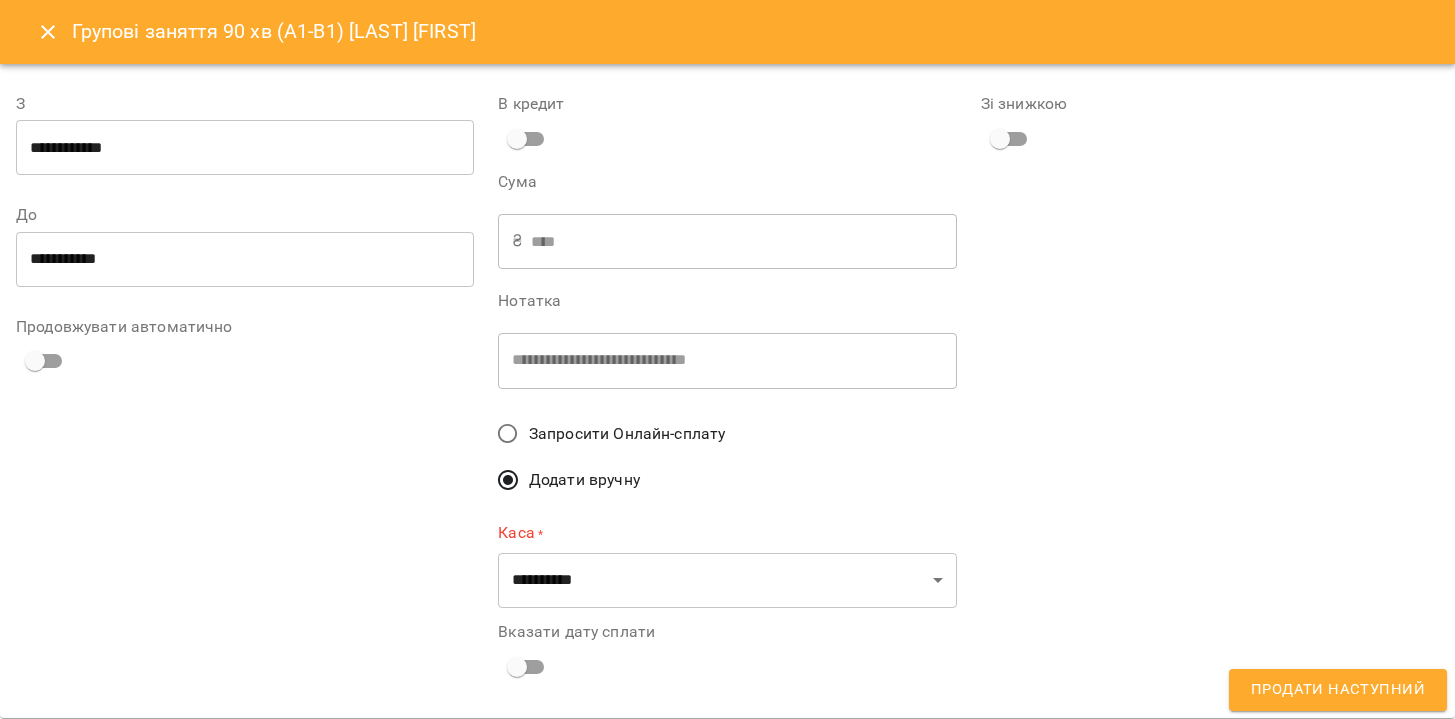 click on "**********" at bounding box center (245, 148) 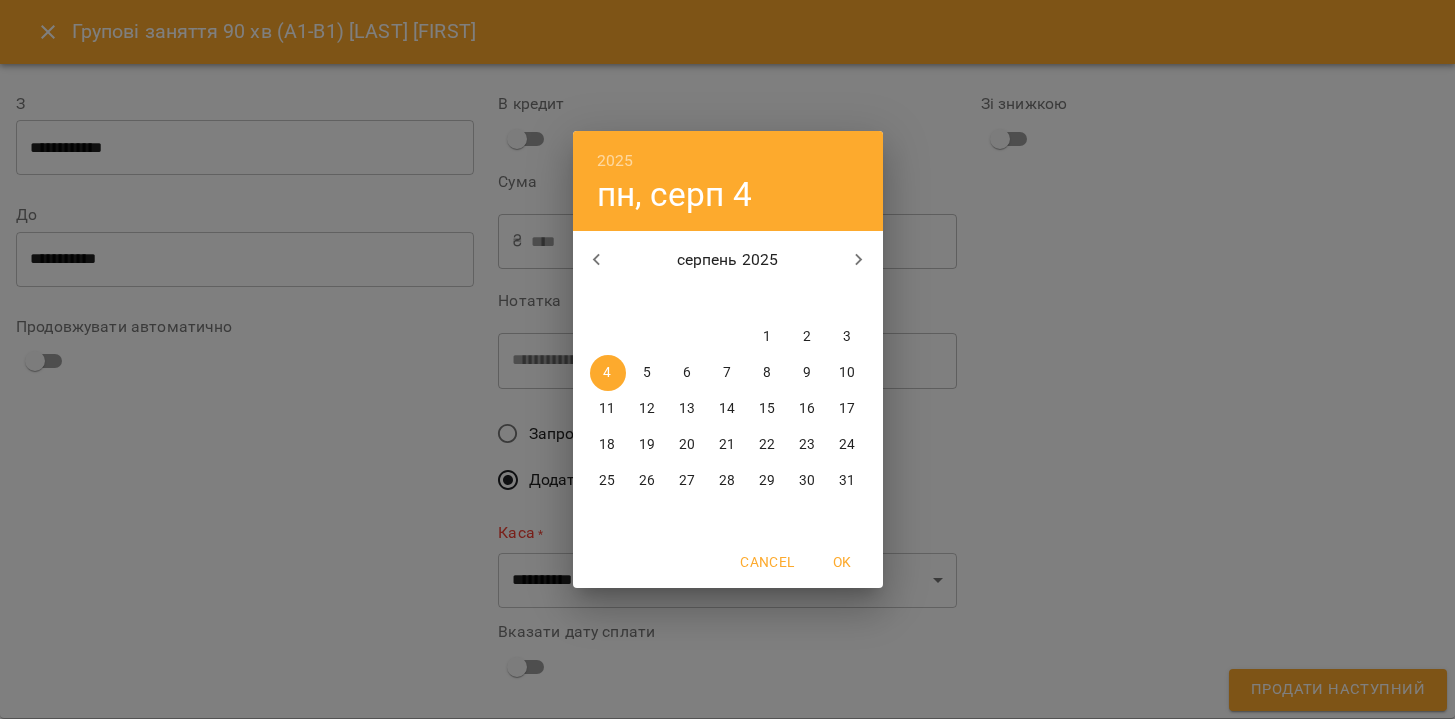 click on "1" at bounding box center (767, 337) 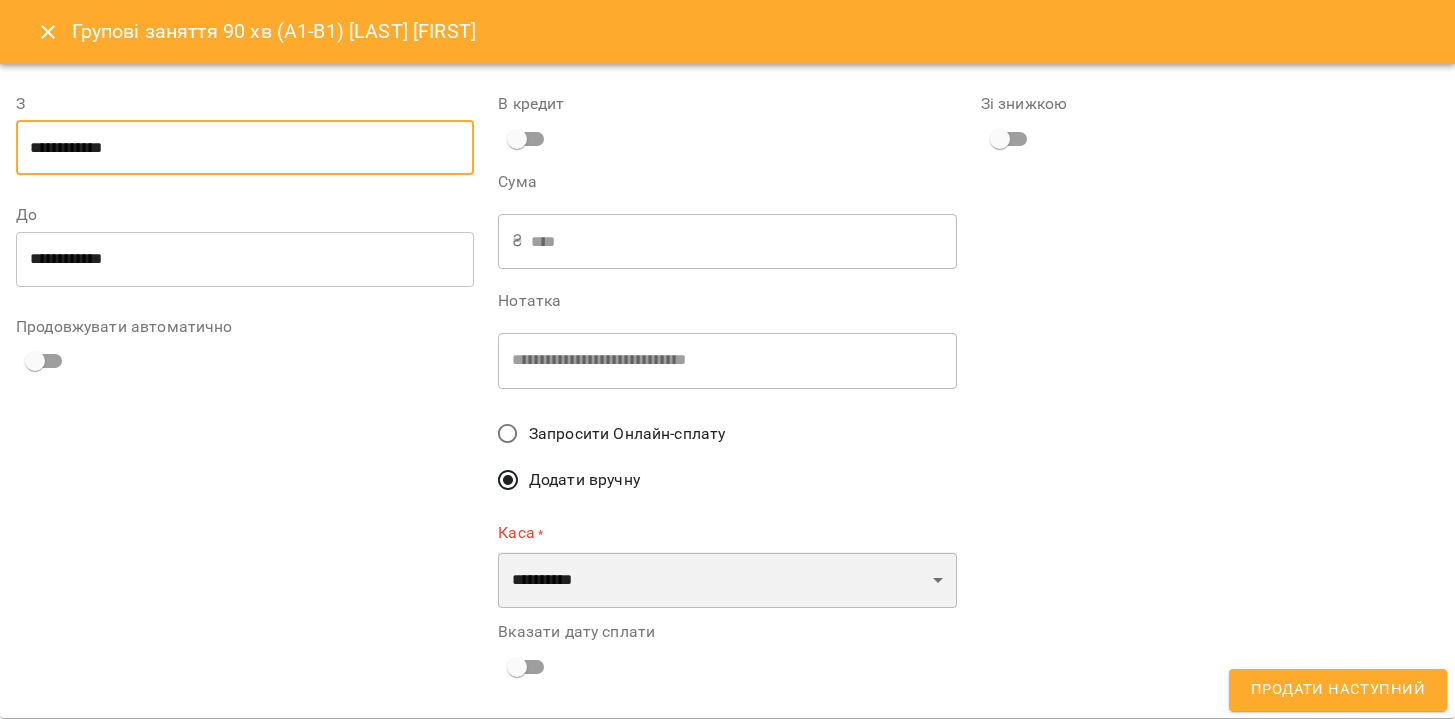 click on "**********" at bounding box center [727, 580] 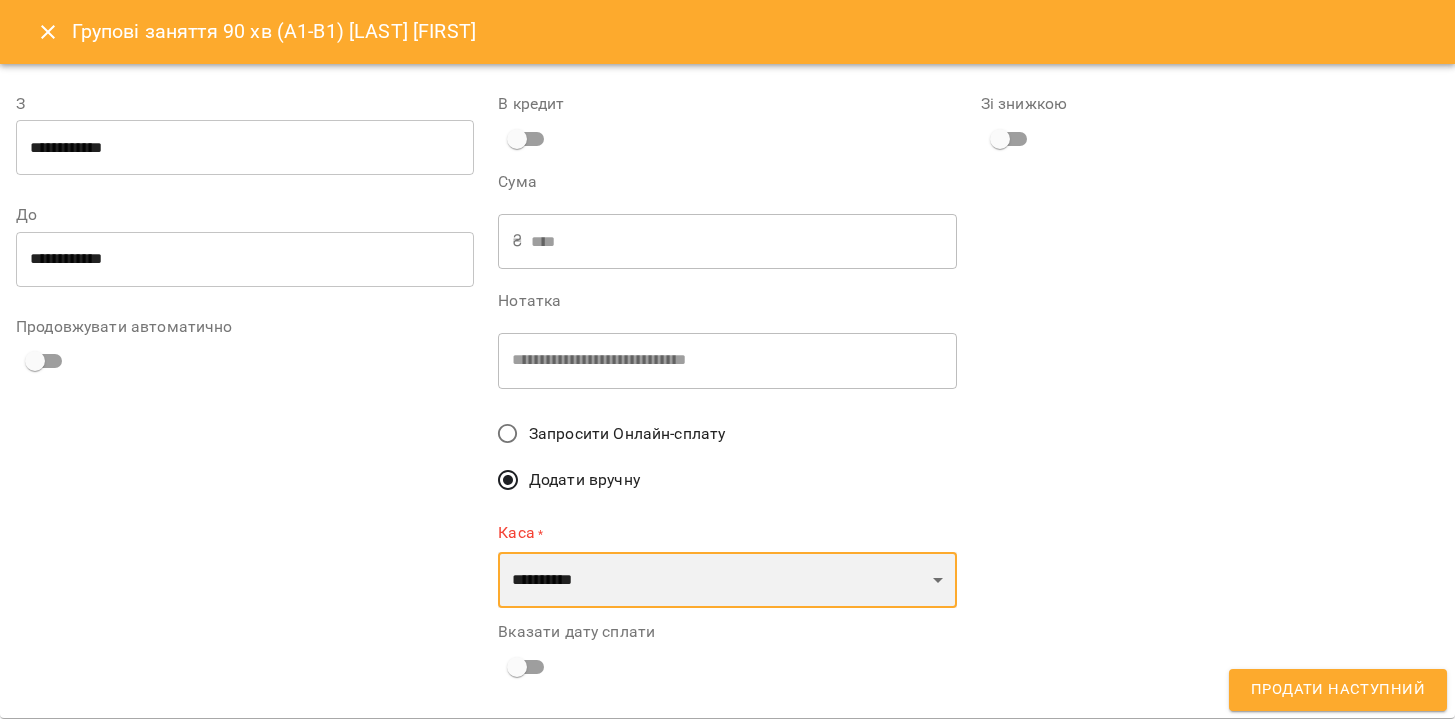select on "****" 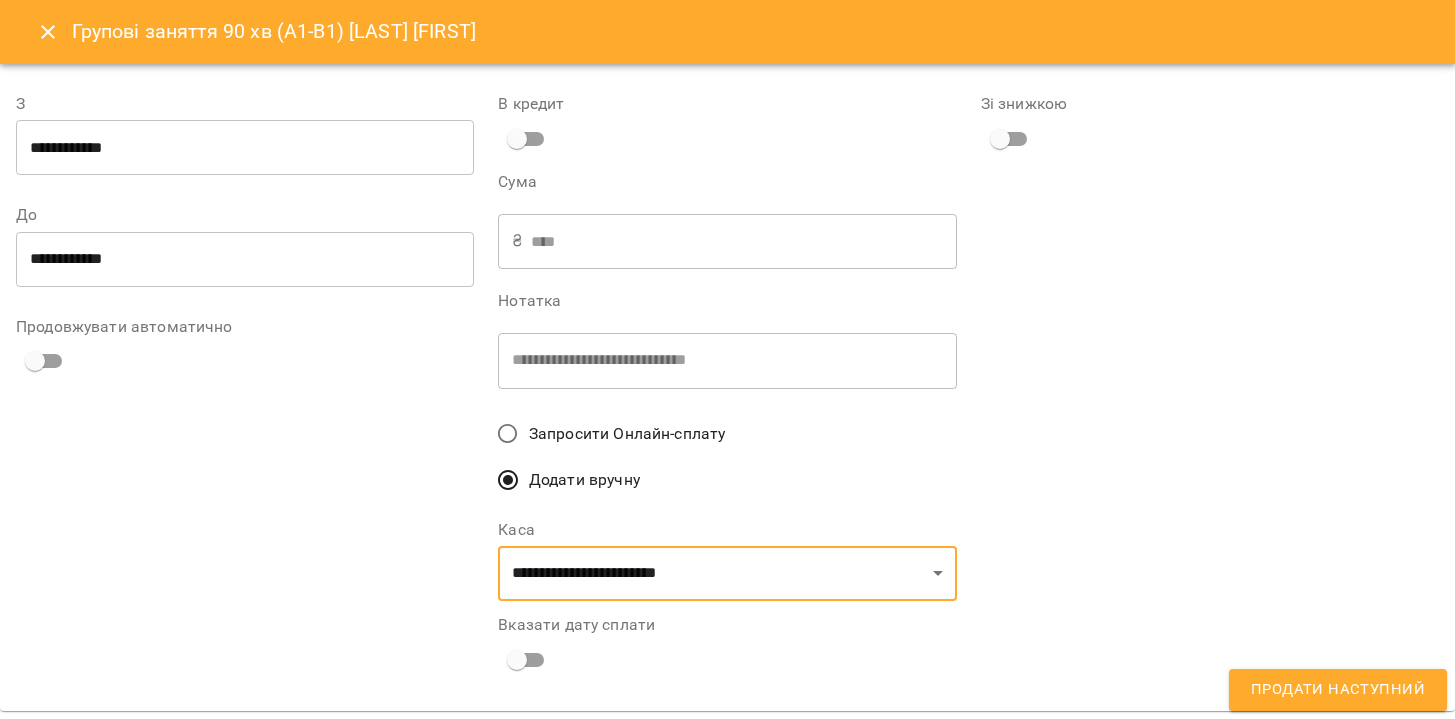 click on "Продати наступний" at bounding box center (1338, 690) 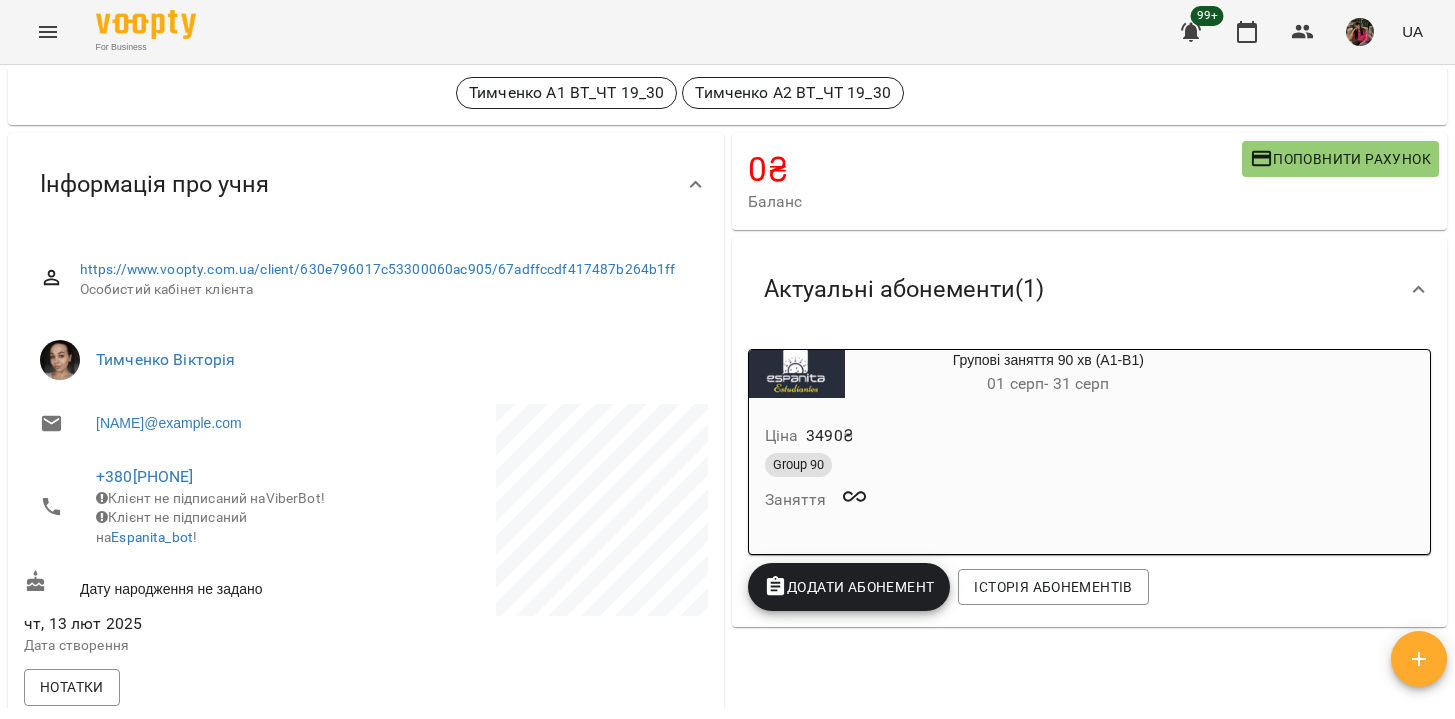 scroll, scrollTop: 10, scrollLeft: 0, axis: vertical 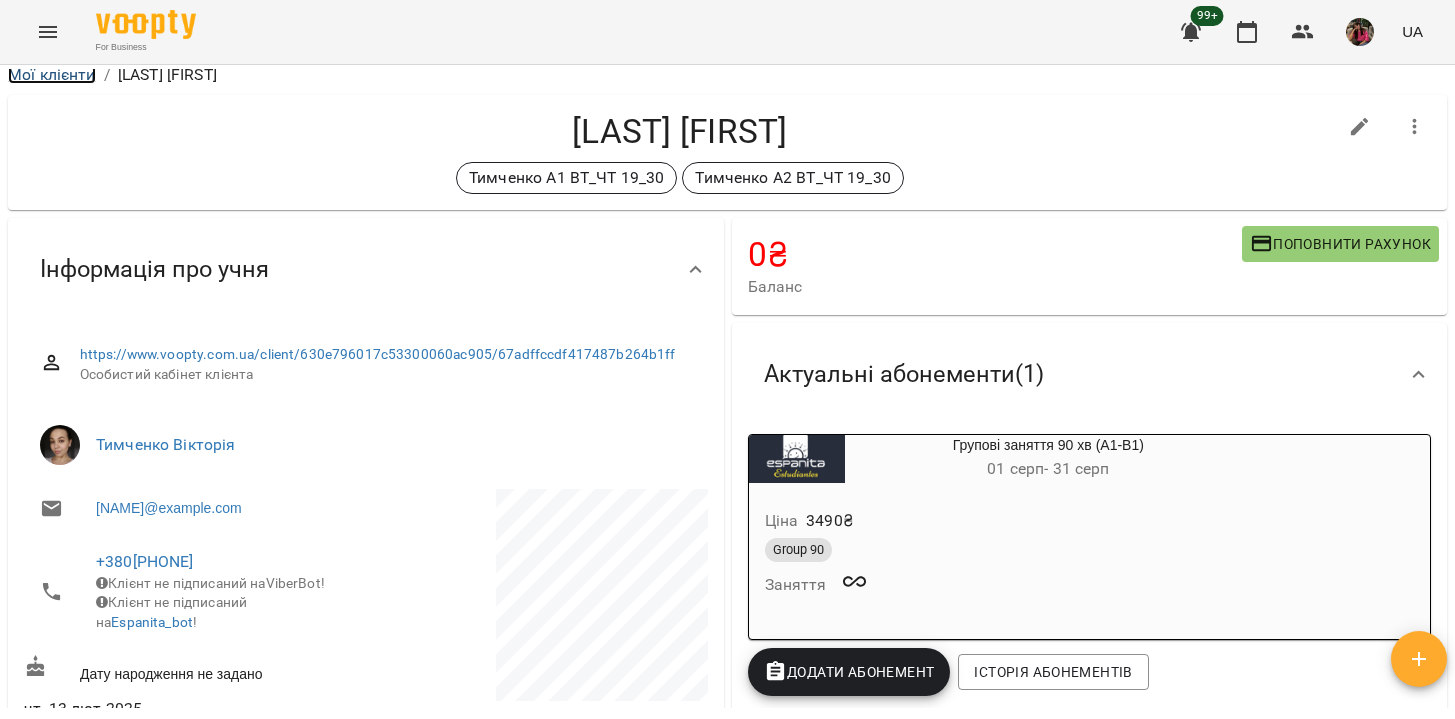 click on "Мої клієнти" at bounding box center (52, 74) 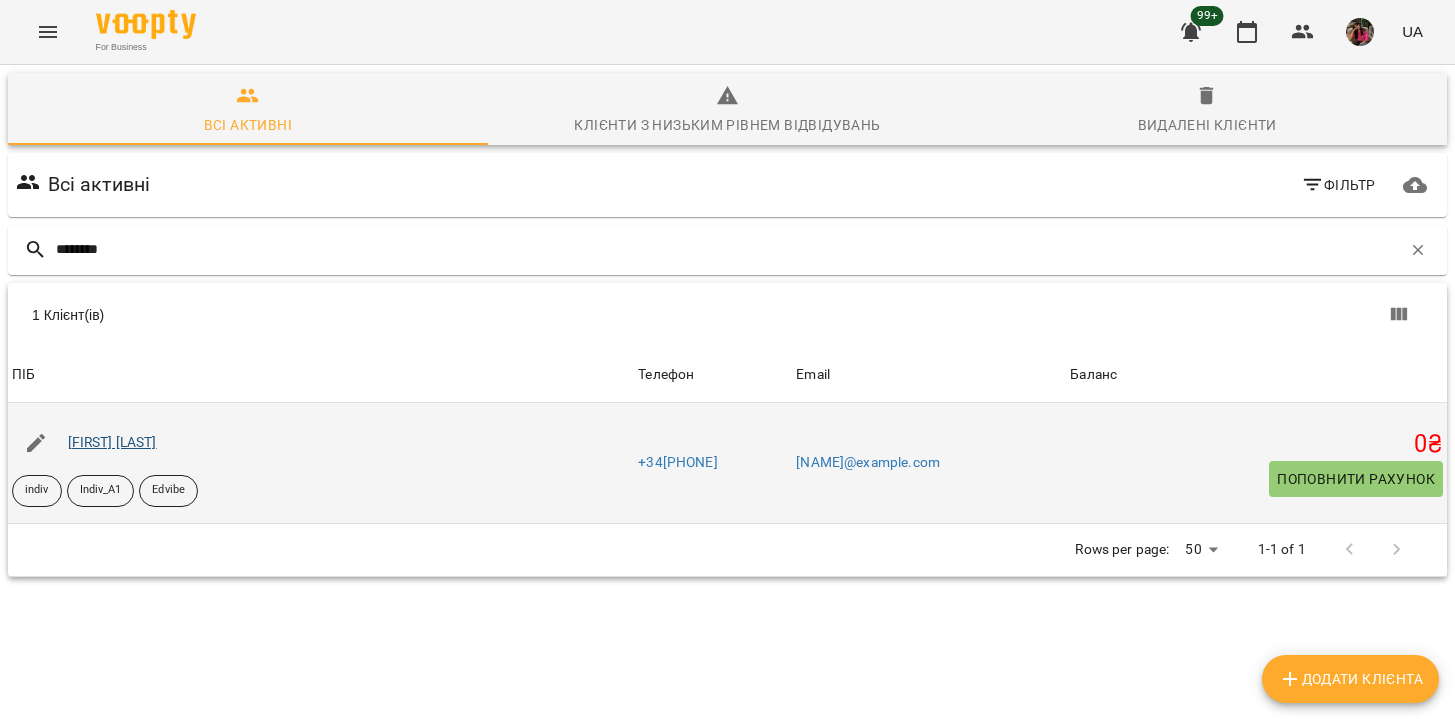 type on "********" 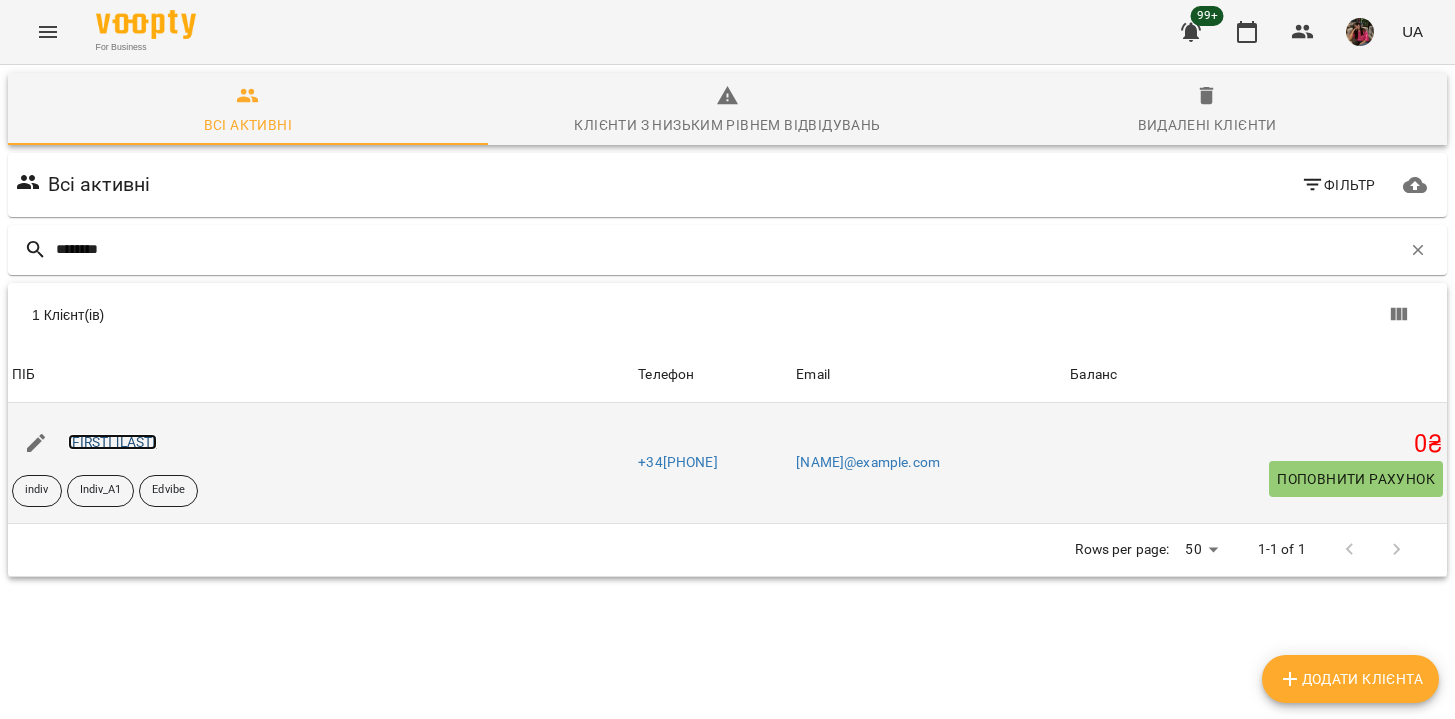click on "[FIRST] [LAST]" at bounding box center (112, 442) 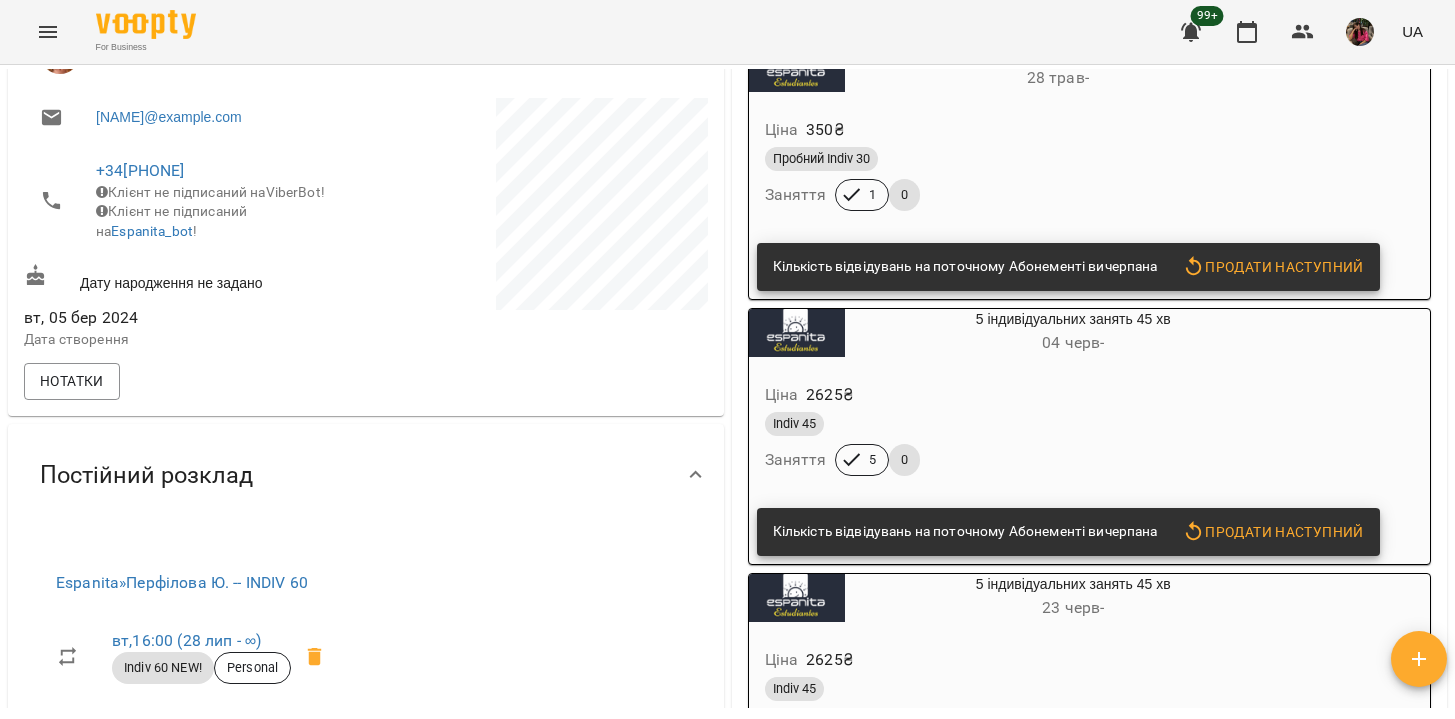 scroll, scrollTop: 0, scrollLeft: 0, axis: both 